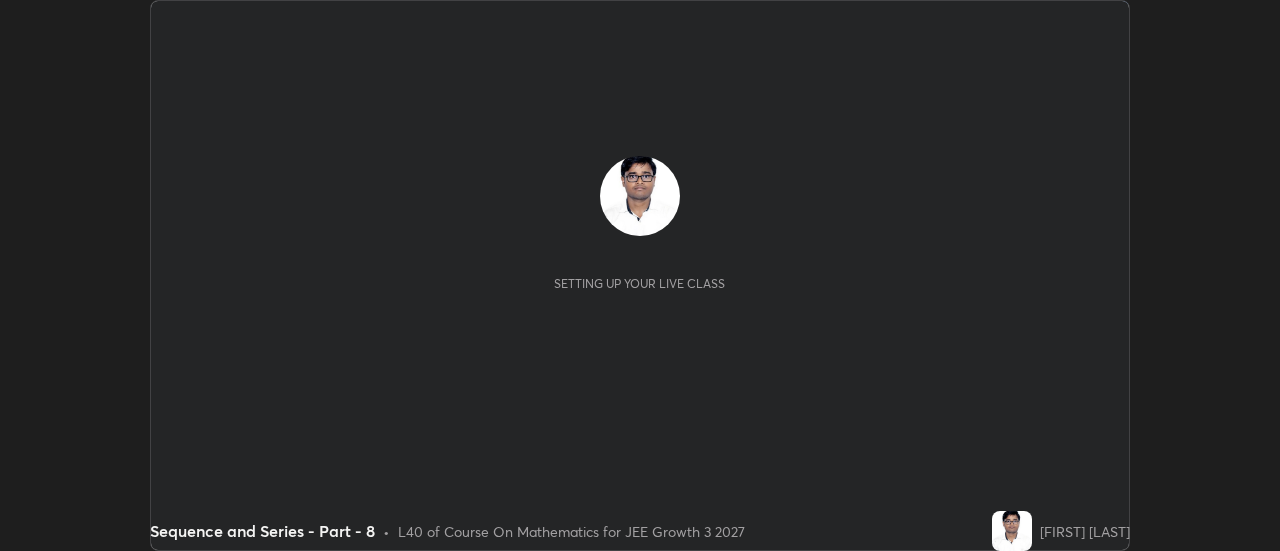 scroll, scrollTop: 0, scrollLeft: 0, axis: both 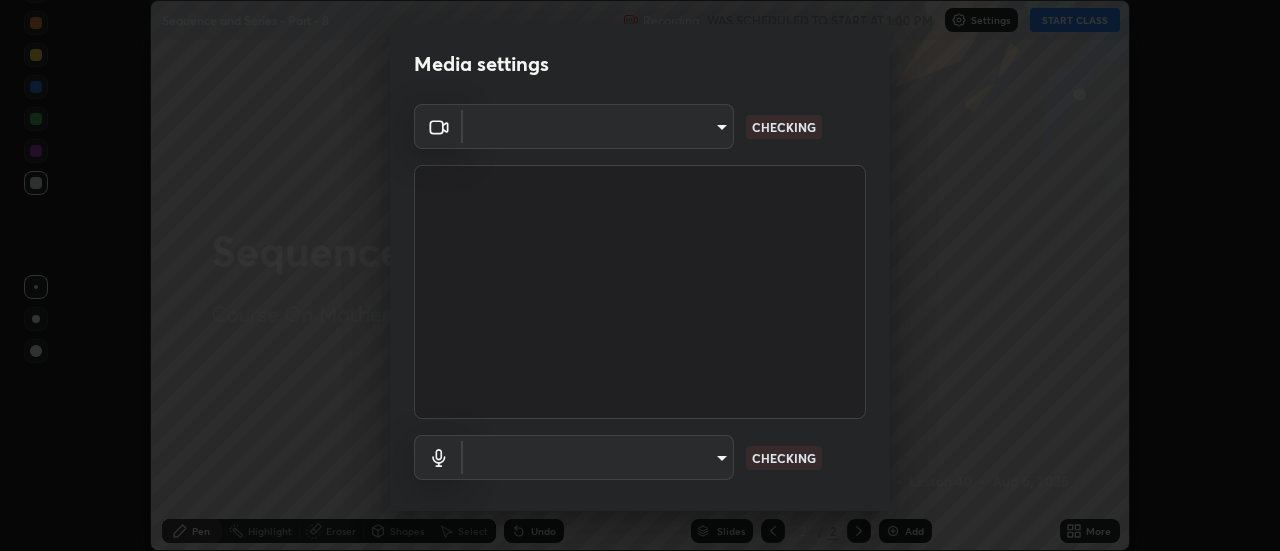 type on "0be616c92c2879d8fe19306c4b8383fc9b13f77197a30f876870ce6c7906effd" 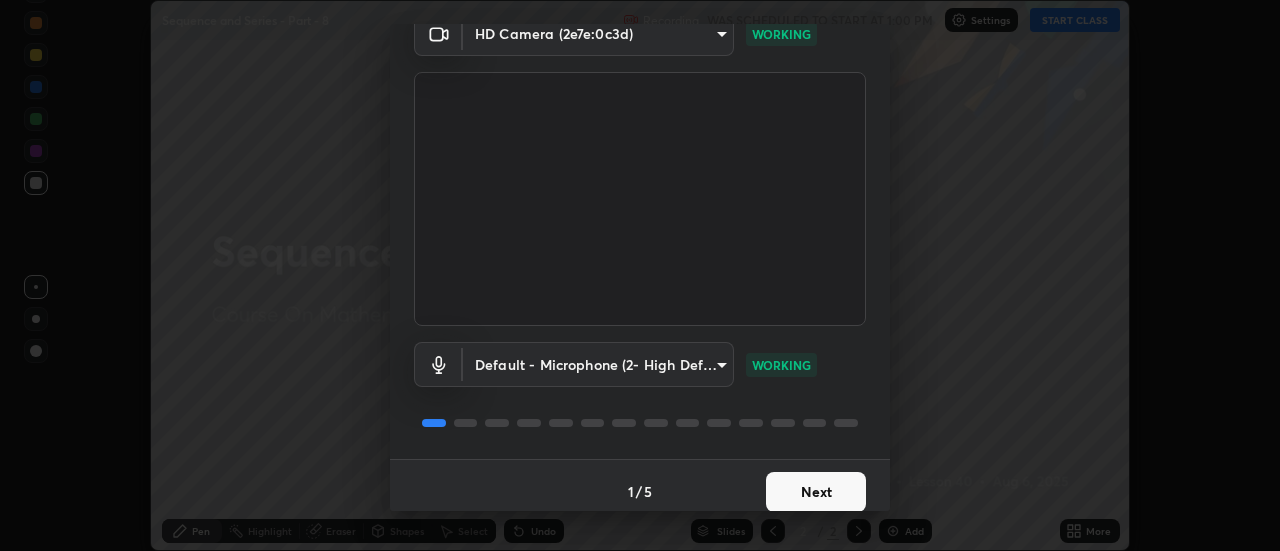 scroll, scrollTop: 105, scrollLeft: 0, axis: vertical 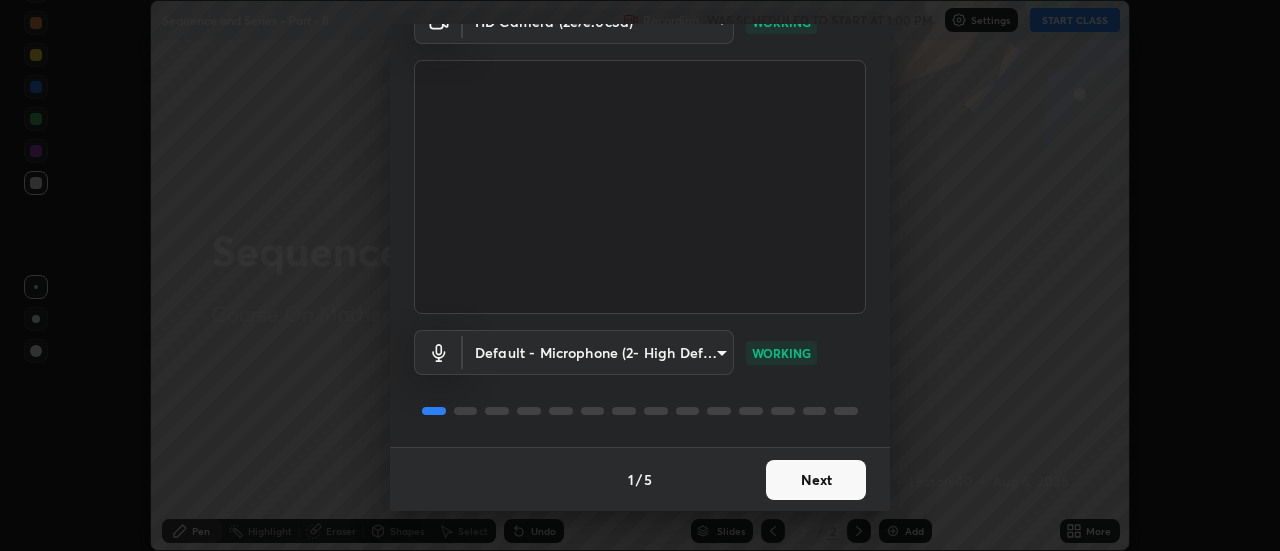 click on "Next" at bounding box center (816, 480) 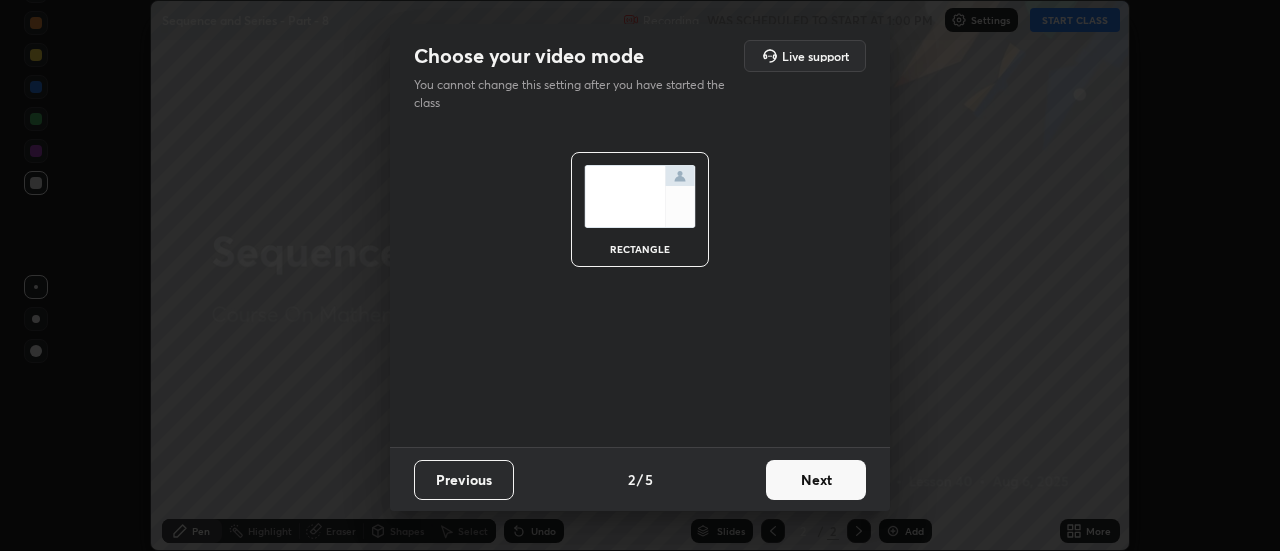 scroll, scrollTop: 0, scrollLeft: 0, axis: both 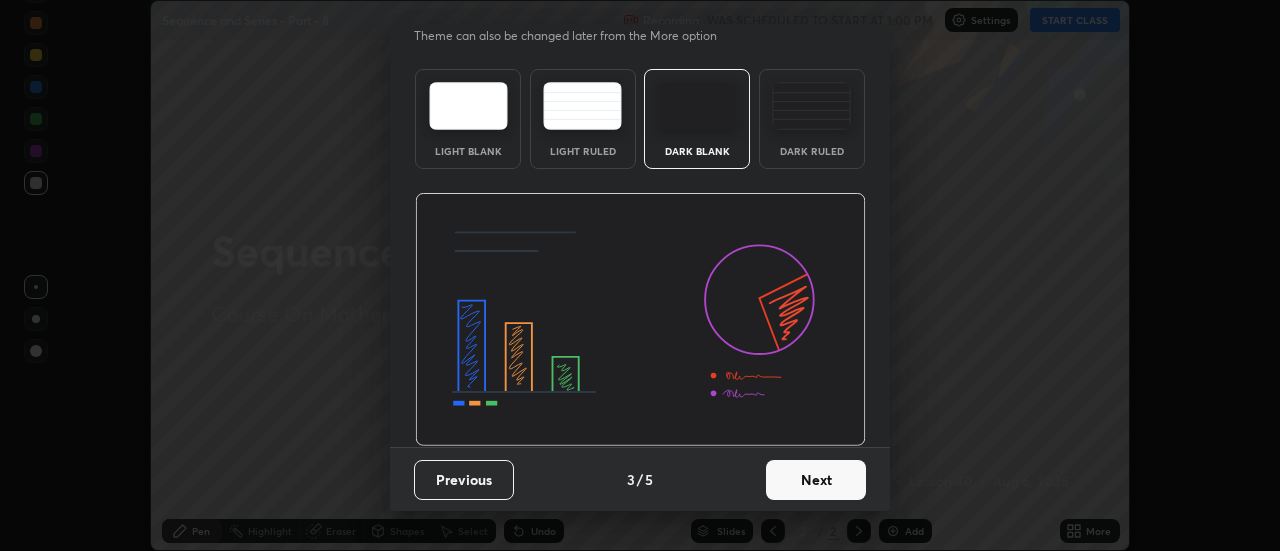 click on "Next" at bounding box center [816, 480] 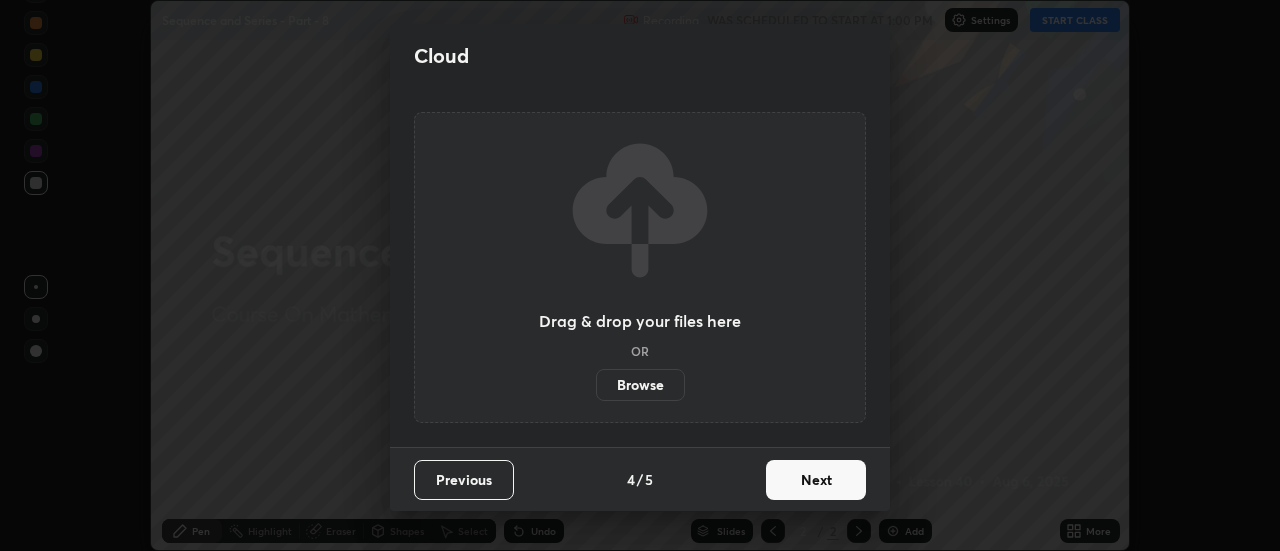 scroll, scrollTop: 0, scrollLeft: 0, axis: both 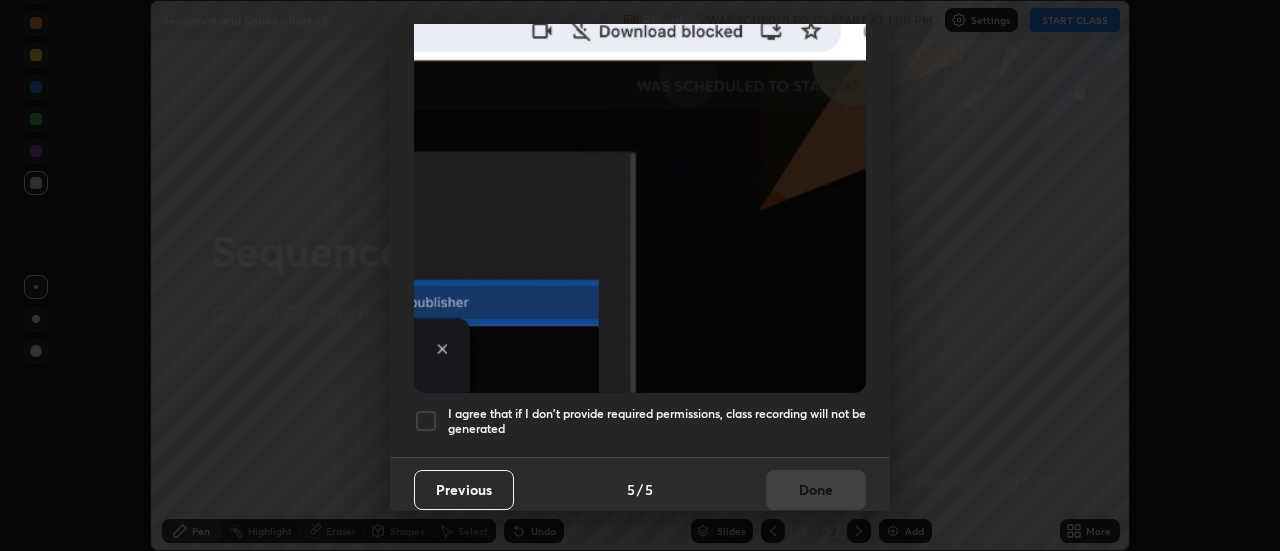 click on "I agree that if I don't provide required permissions, class recording will not be generated" at bounding box center (657, 421) 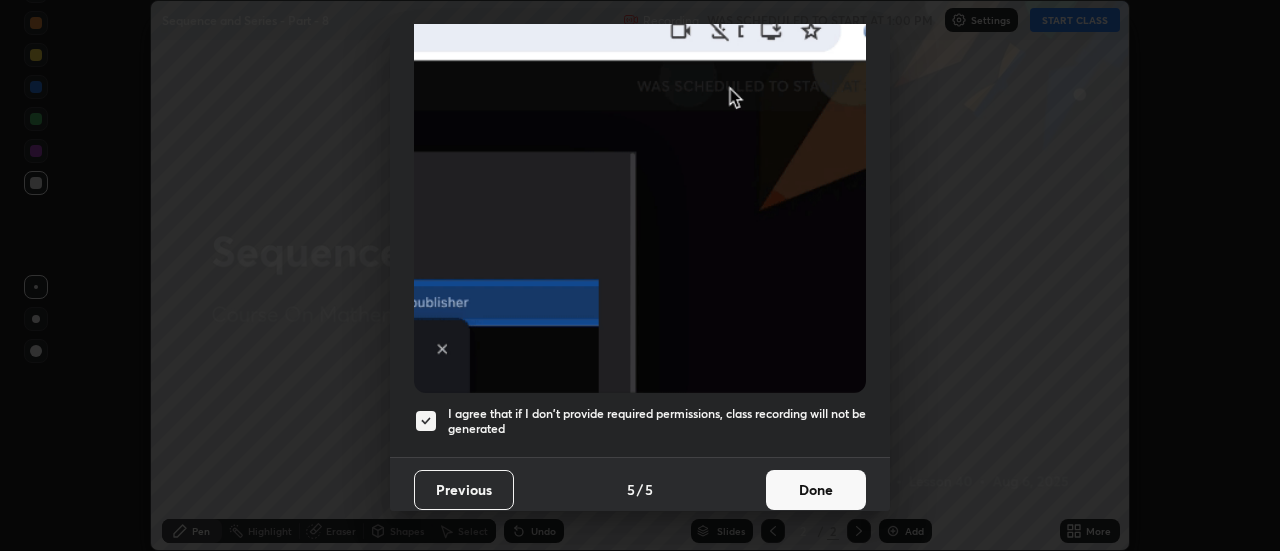 click on "Done" at bounding box center [816, 490] 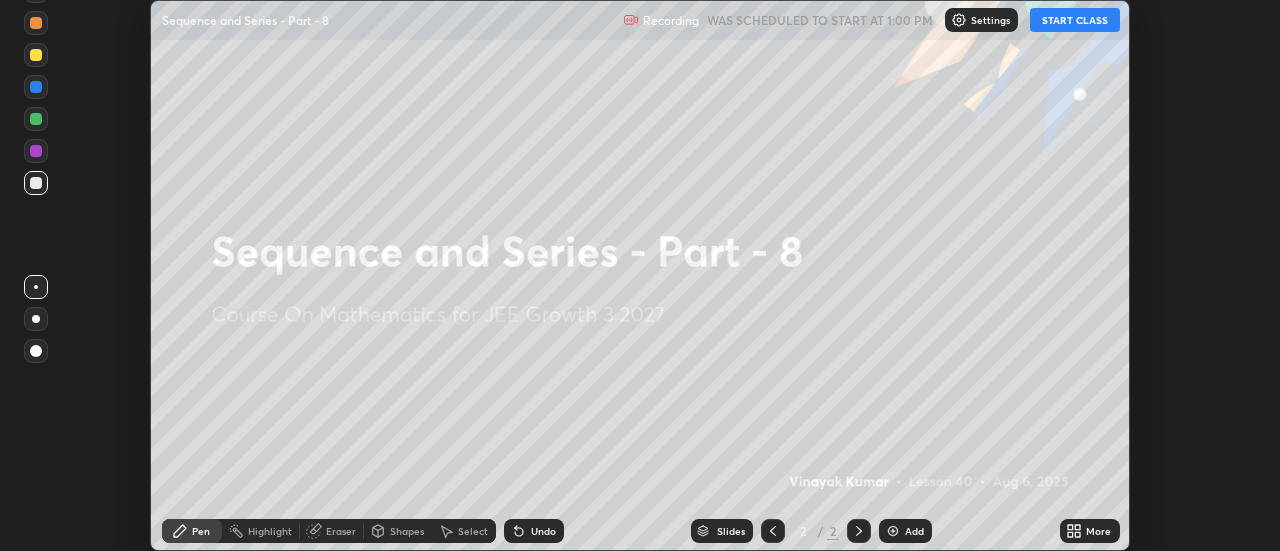 click on "START CLASS" at bounding box center [1075, 20] 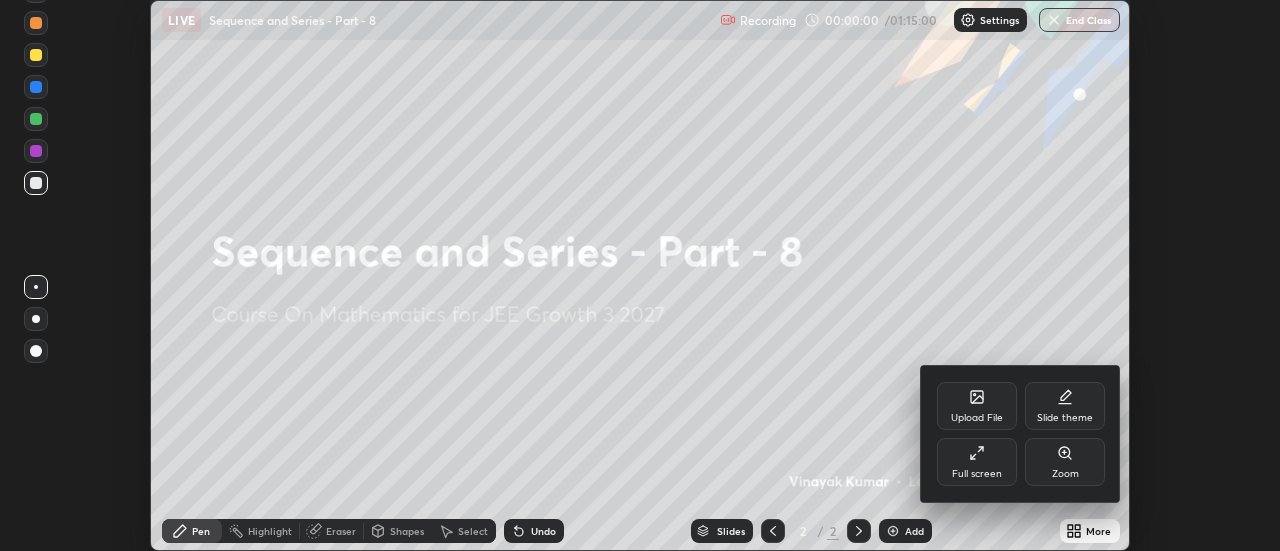 click on "Full screen" at bounding box center [977, 462] 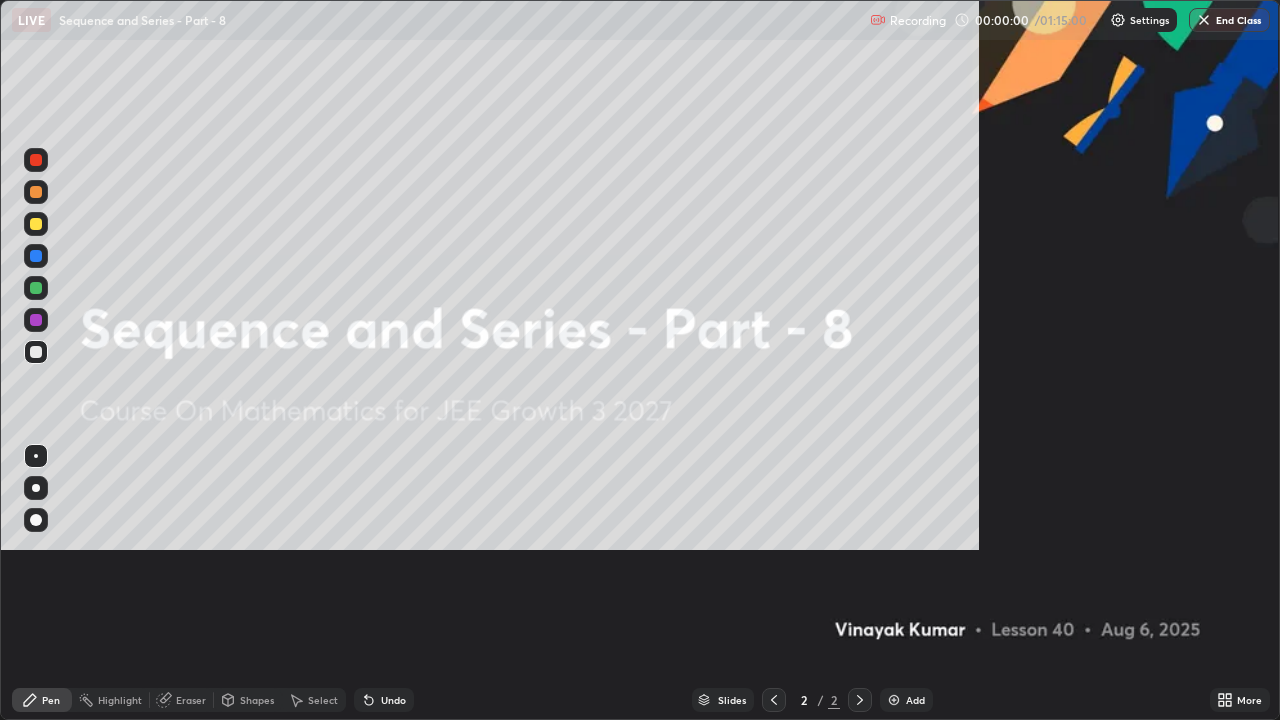 scroll, scrollTop: 99280, scrollLeft: 98720, axis: both 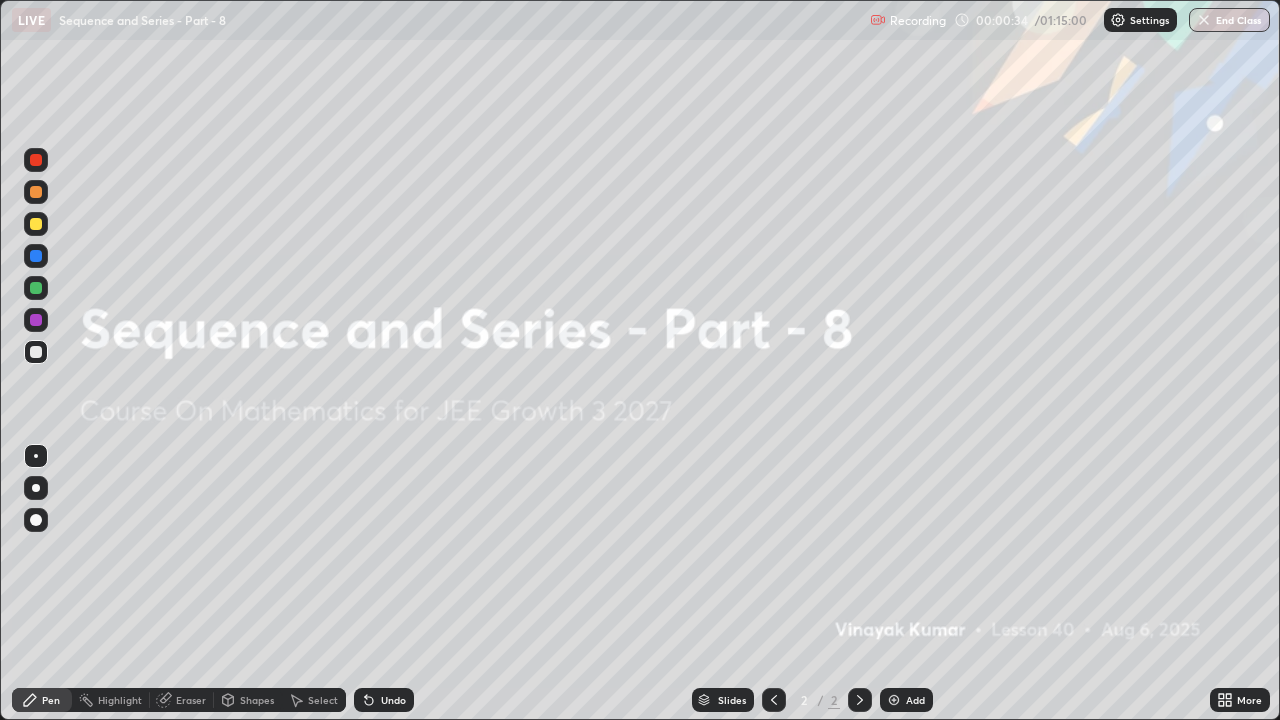 click at bounding box center [894, 700] 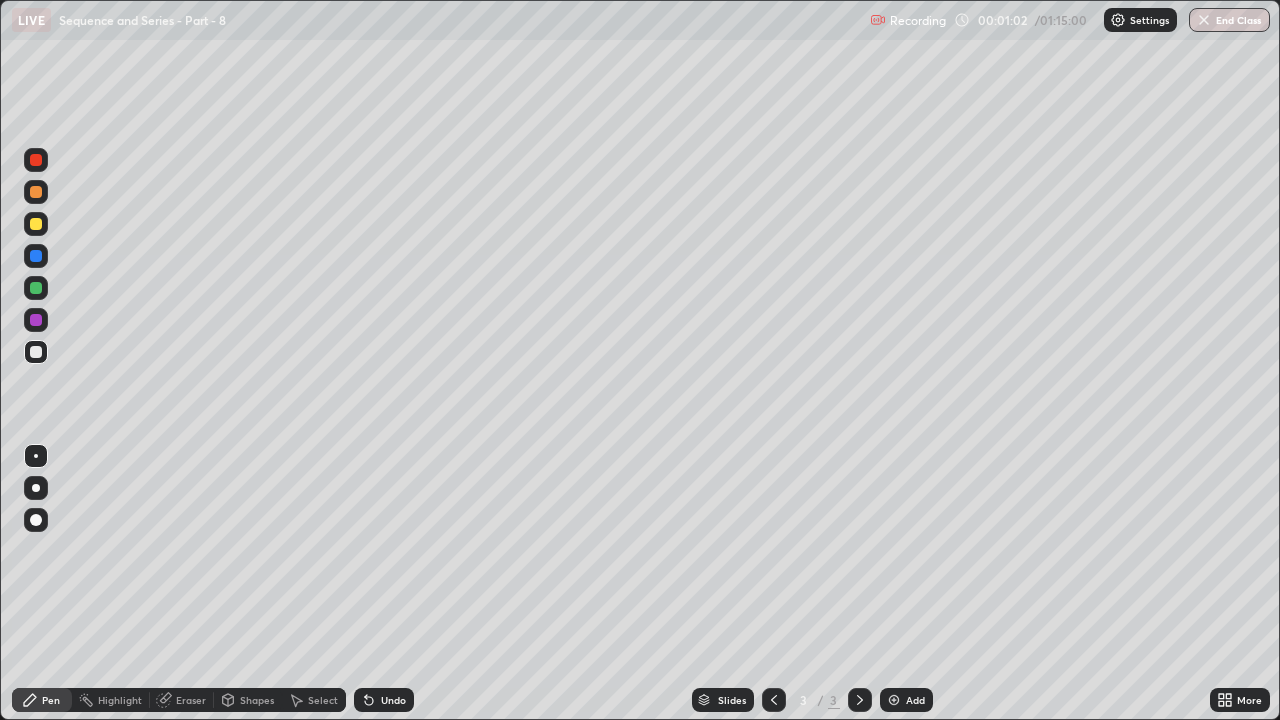 click on "Undo" at bounding box center (384, 700) 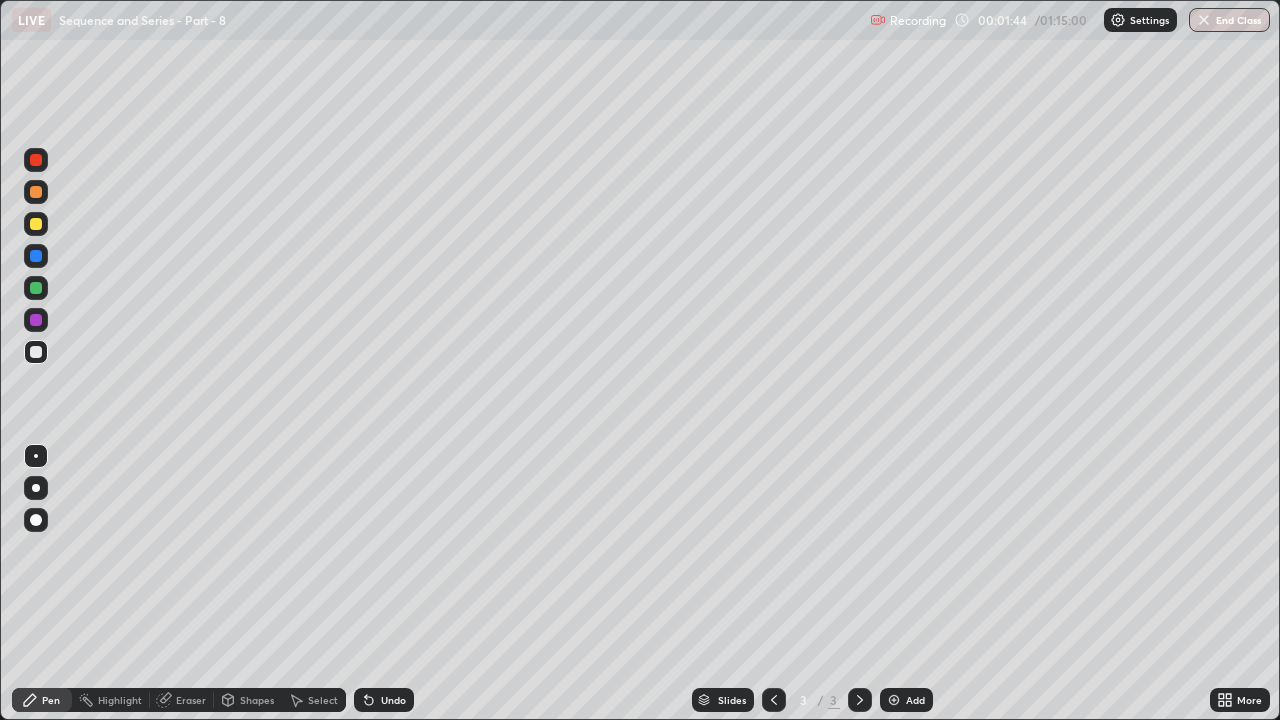 click on "Eraser" at bounding box center (182, 700) 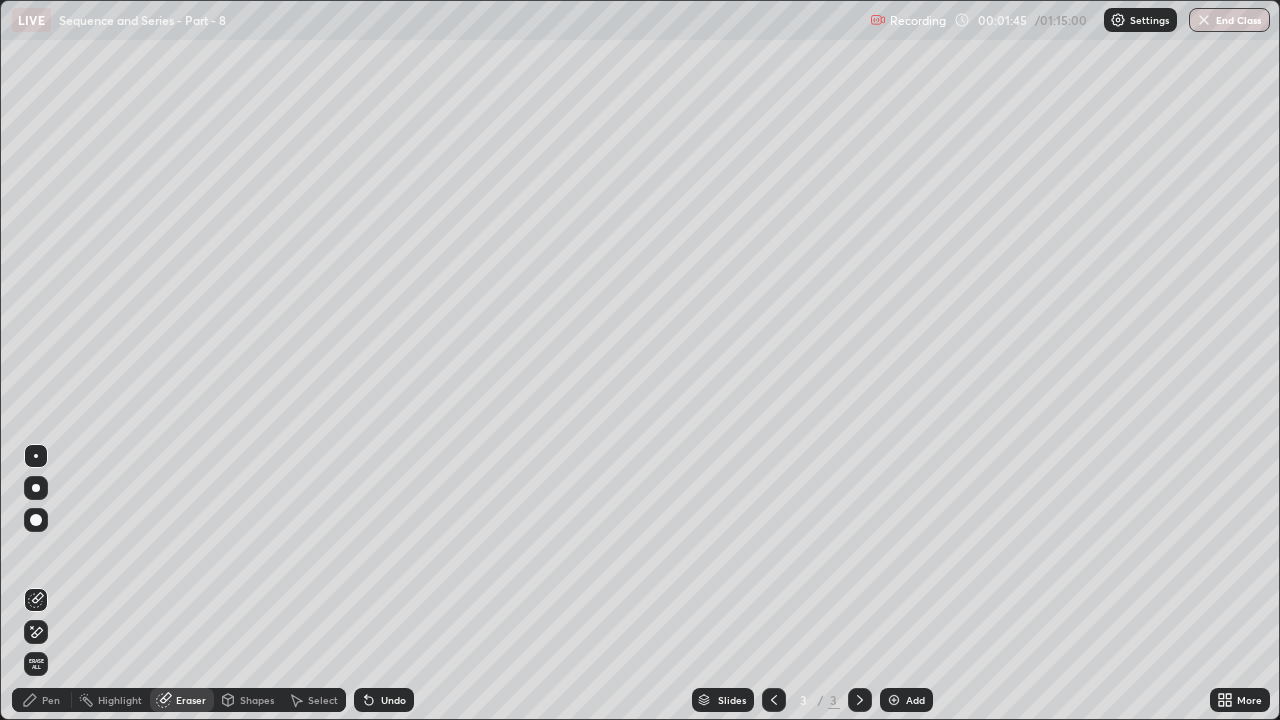 click 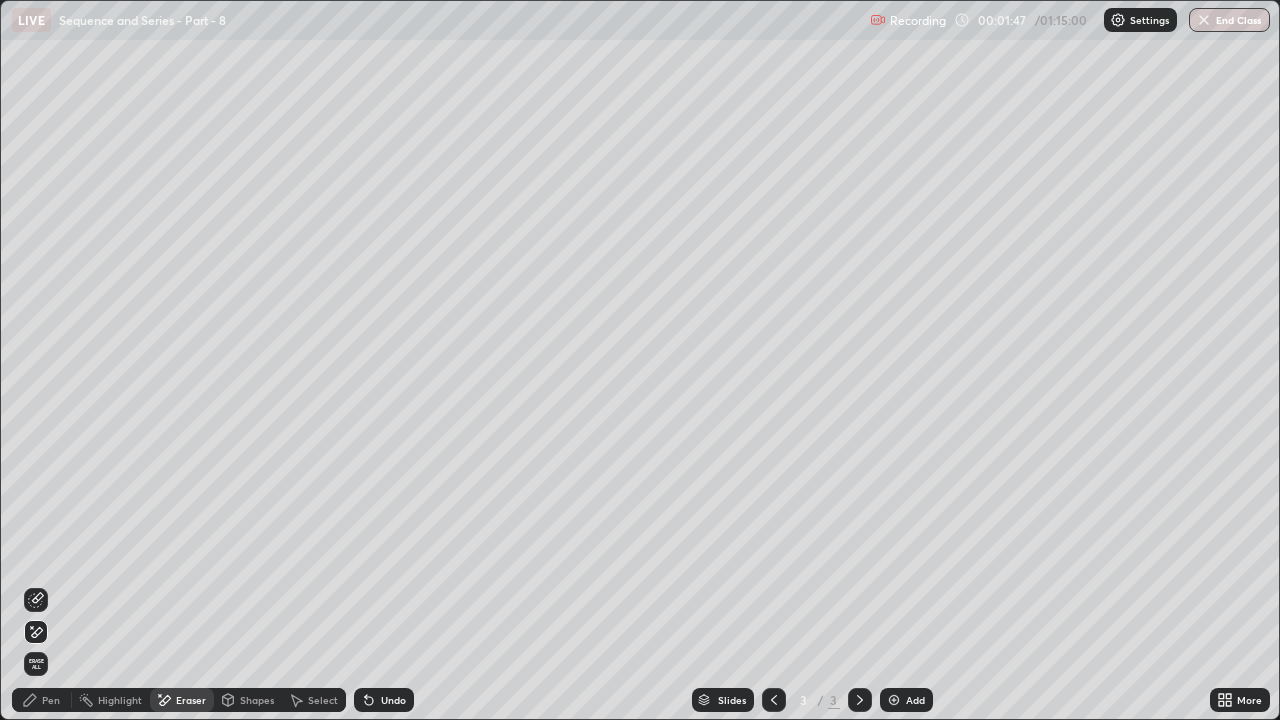click on "Pen" at bounding box center (51, 700) 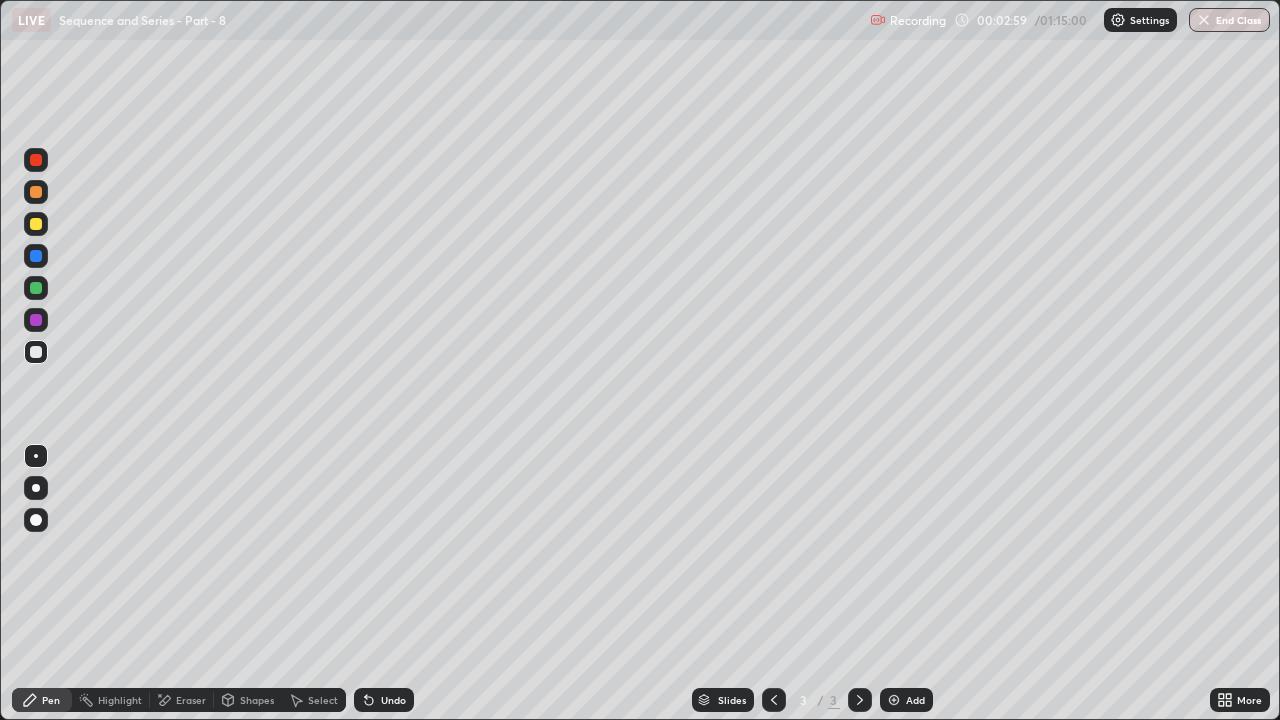 click on "Undo" at bounding box center (384, 700) 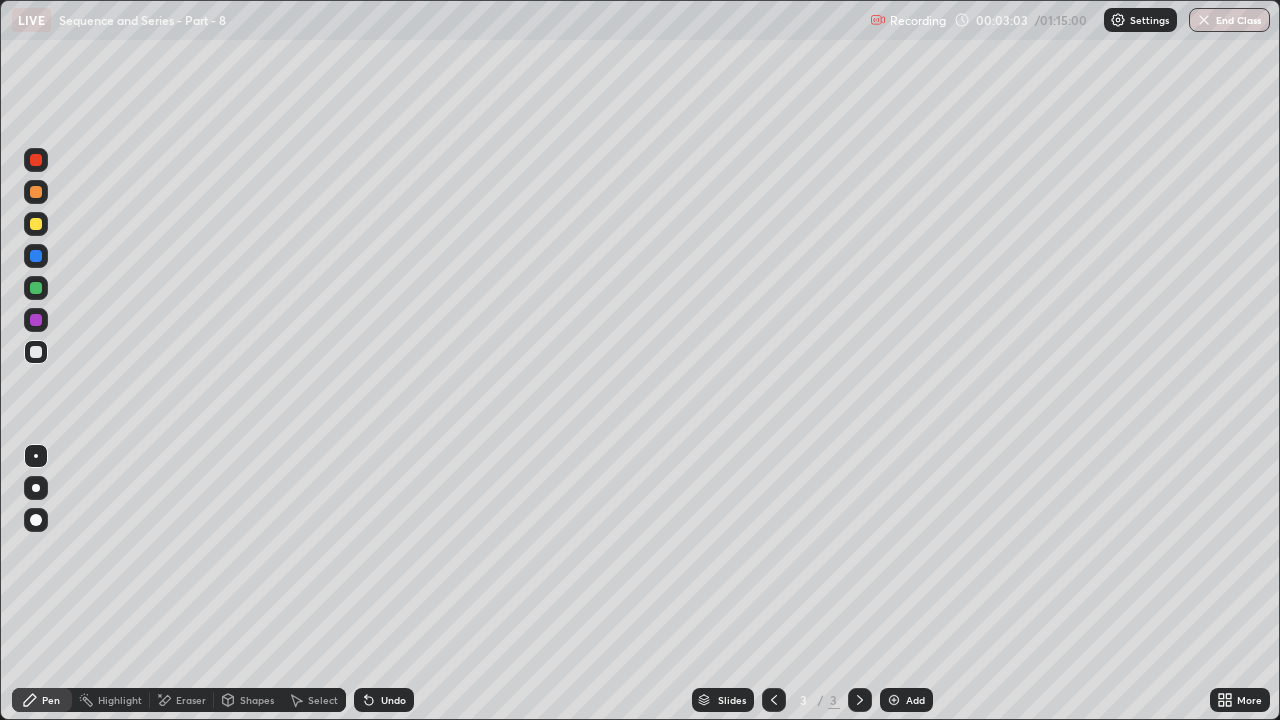 click on "Undo" at bounding box center [384, 700] 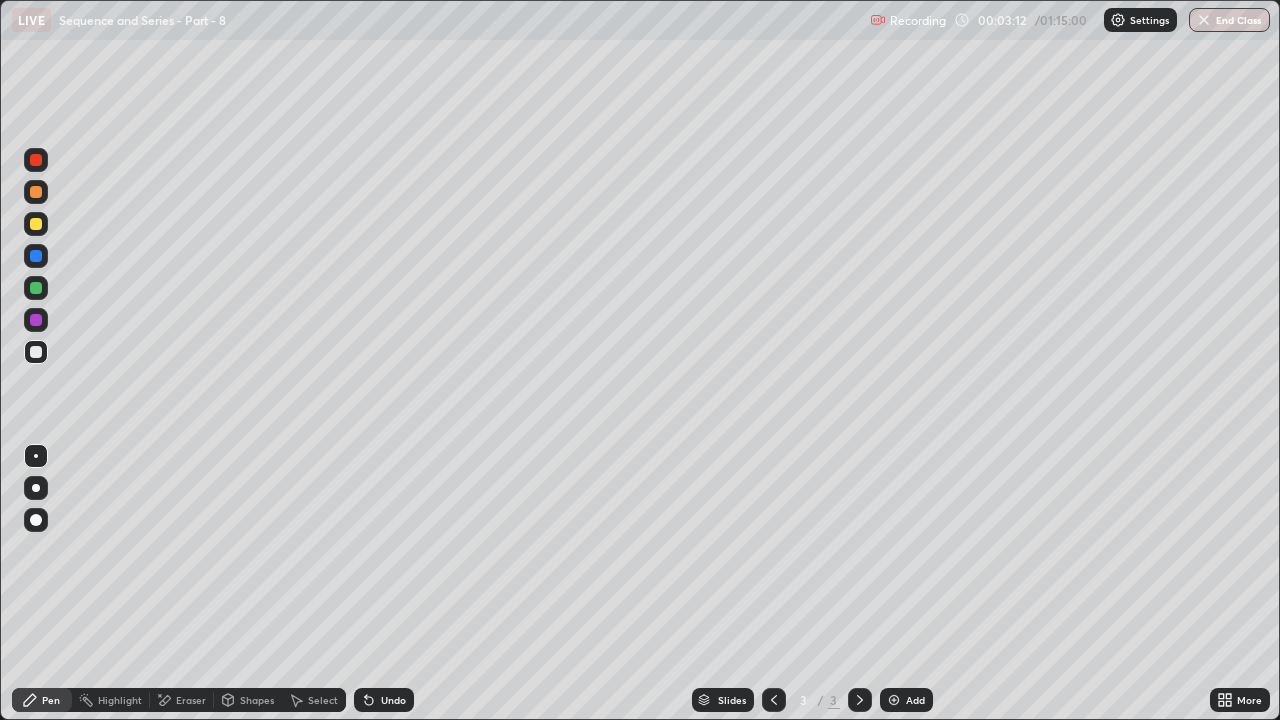 click on "Undo" at bounding box center (393, 700) 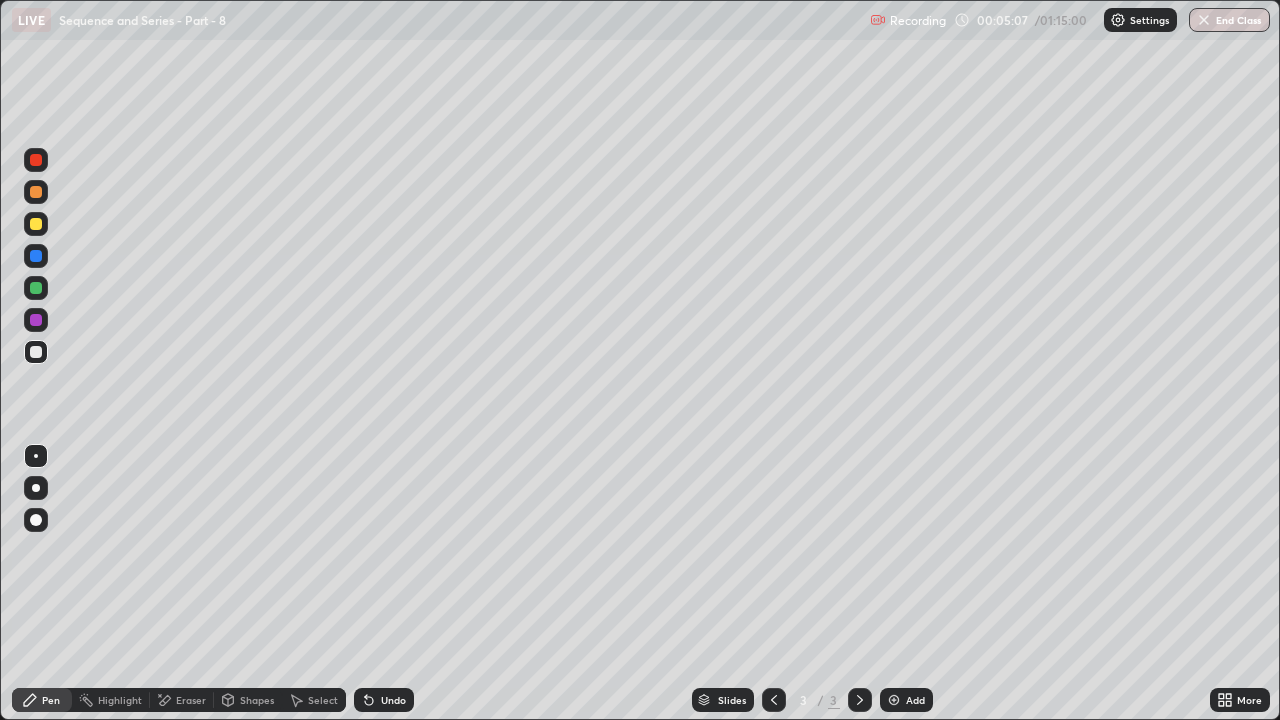 click at bounding box center [894, 700] 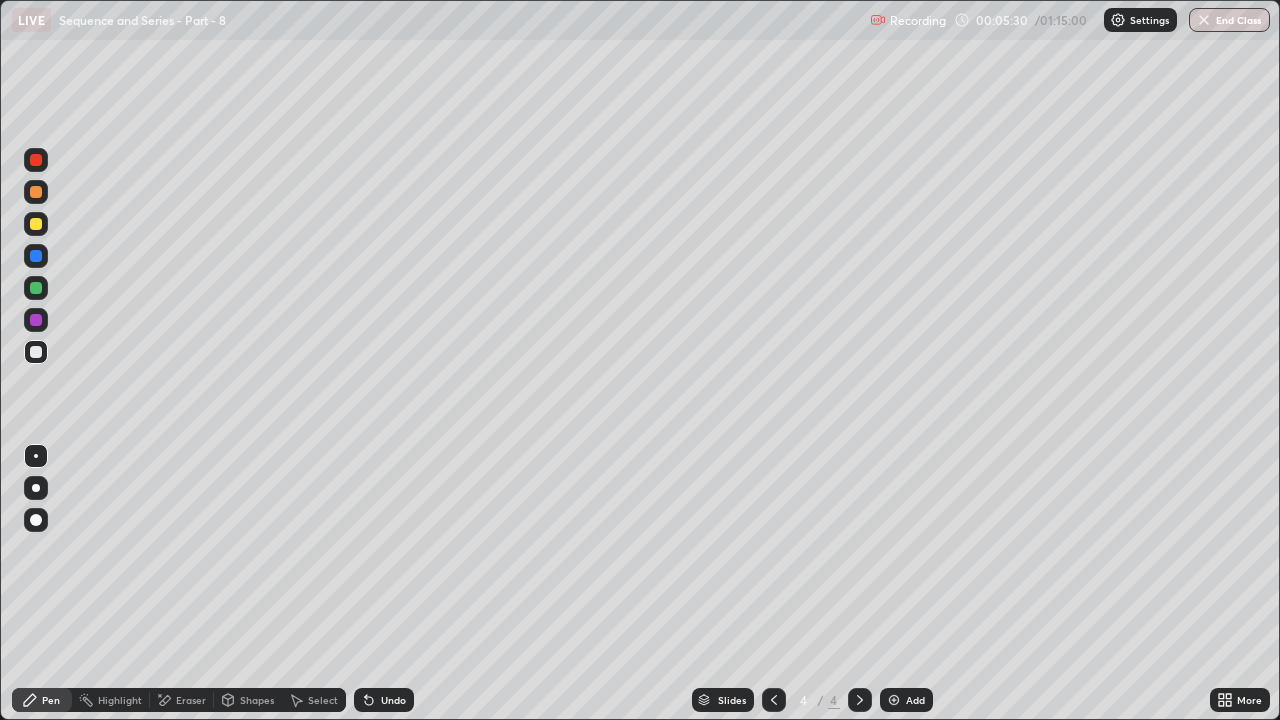 click on "Undo" at bounding box center (384, 700) 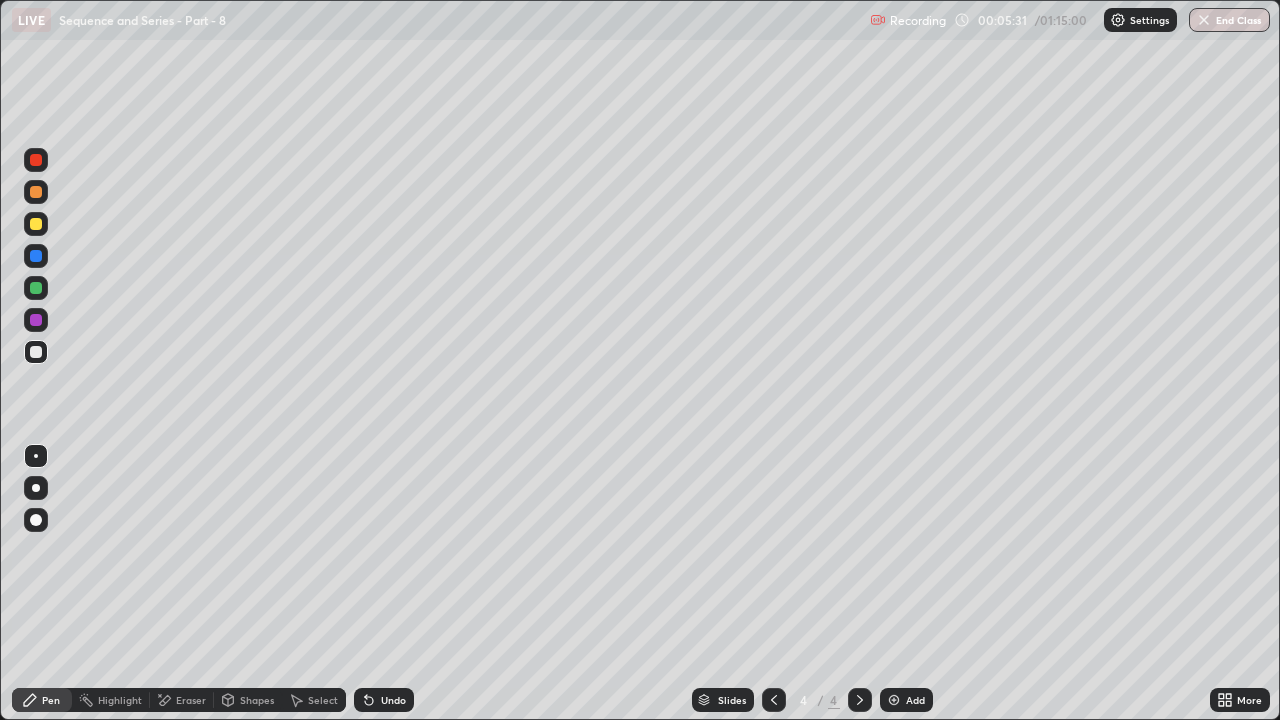 click on "Undo" at bounding box center (393, 700) 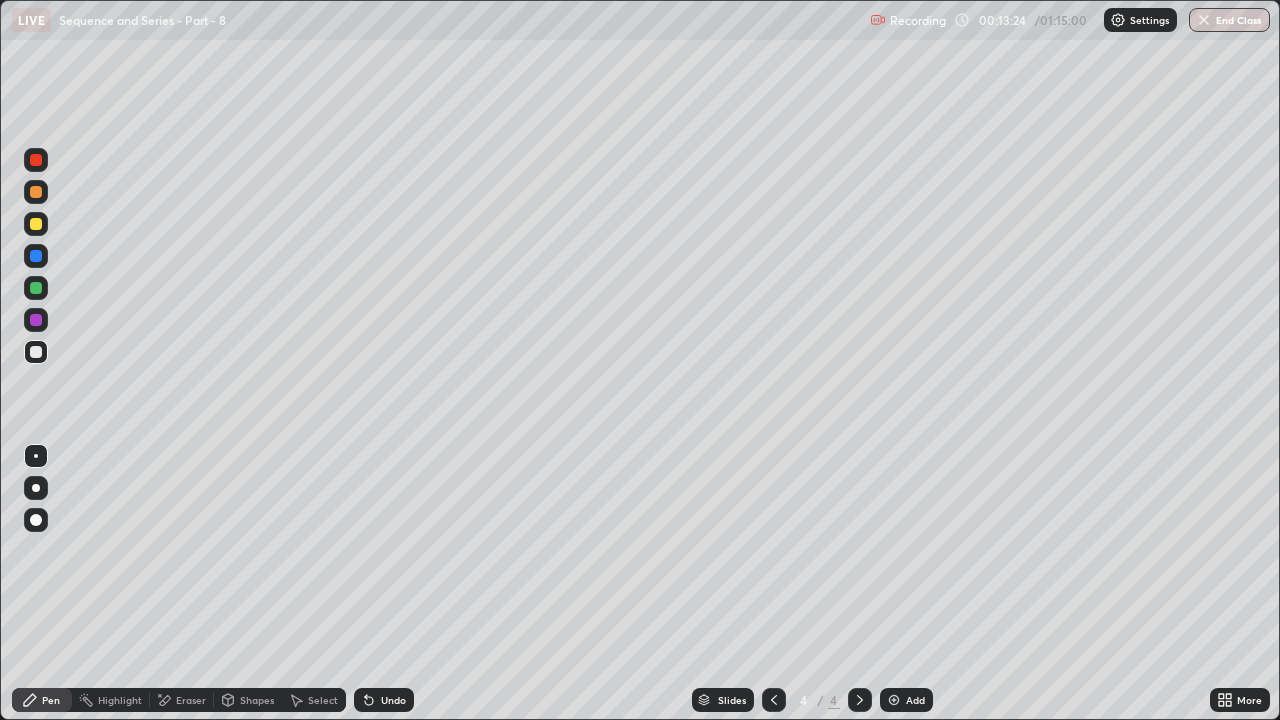 click at bounding box center [894, 700] 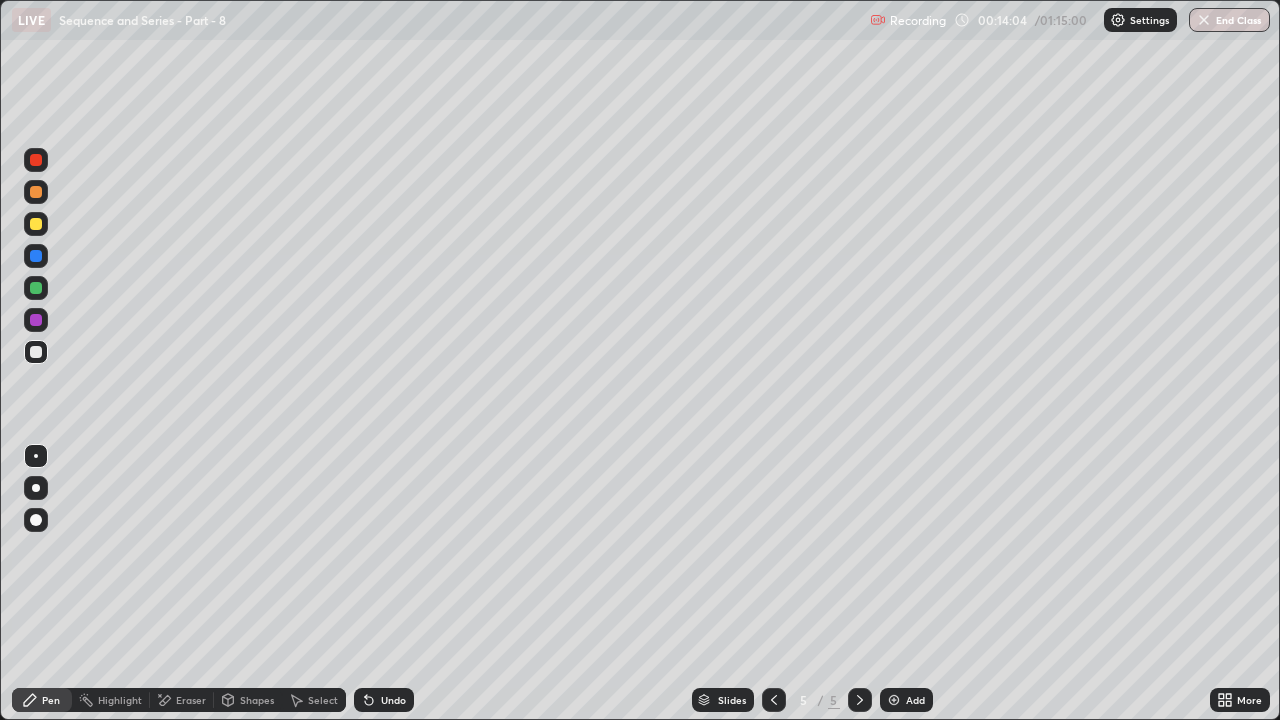 click on "Undo" at bounding box center [384, 700] 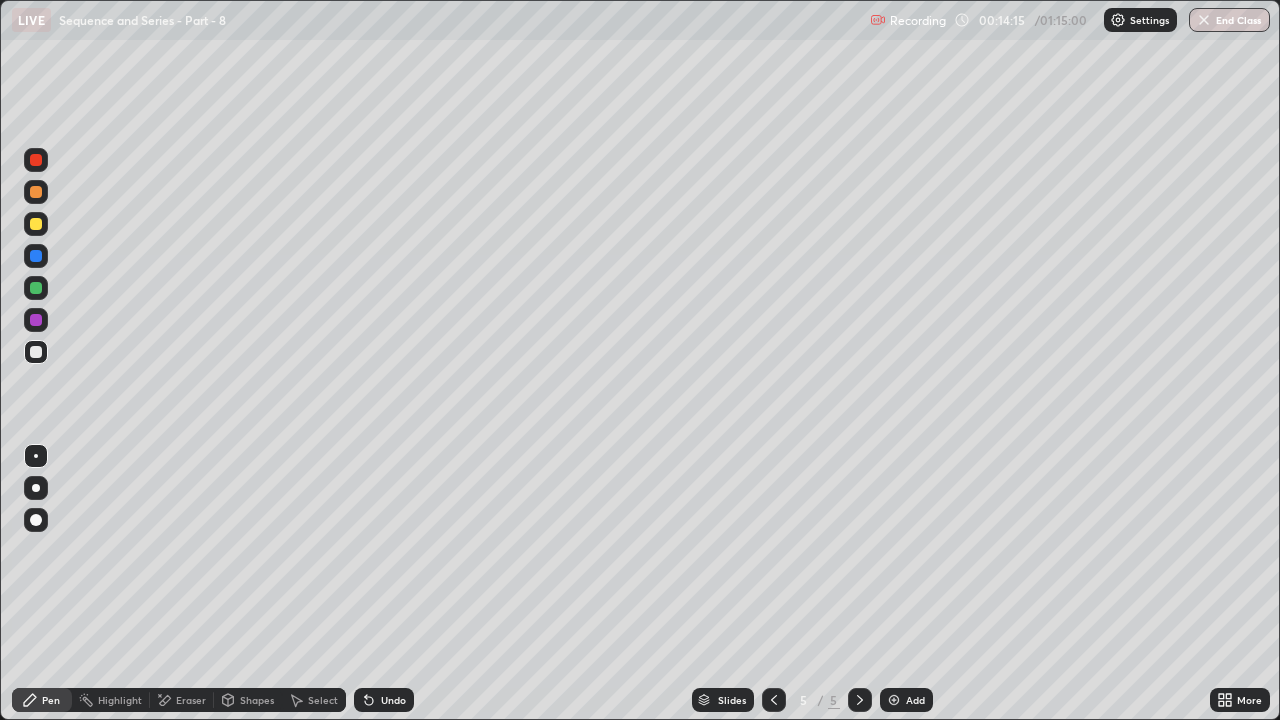 click on "Eraser" at bounding box center [191, 700] 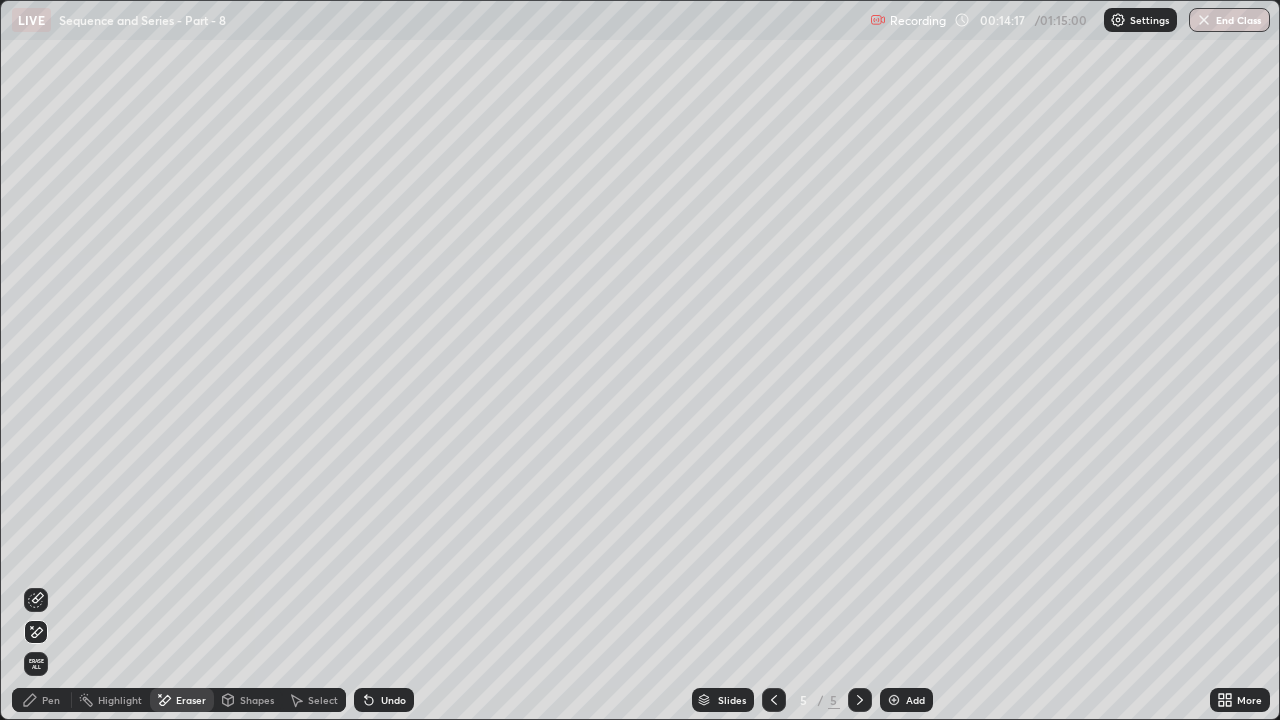 click on "Pen" at bounding box center [42, 700] 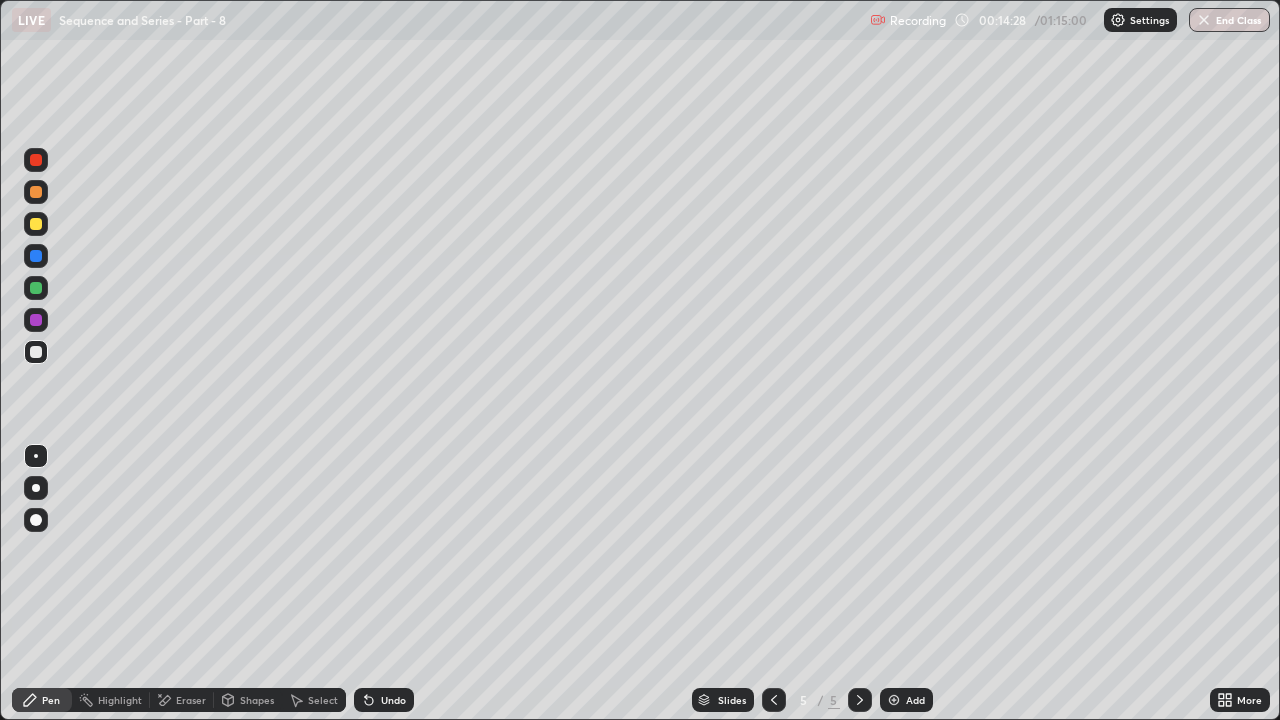click 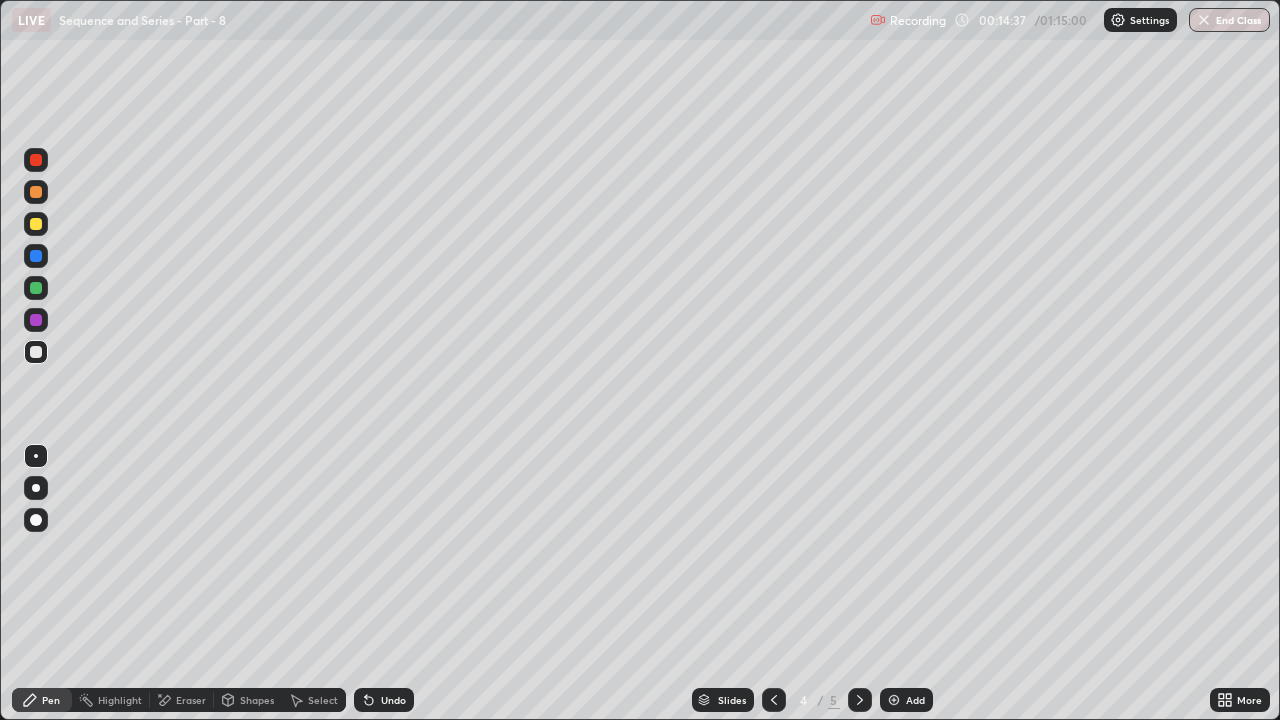 click at bounding box center (860, 700) 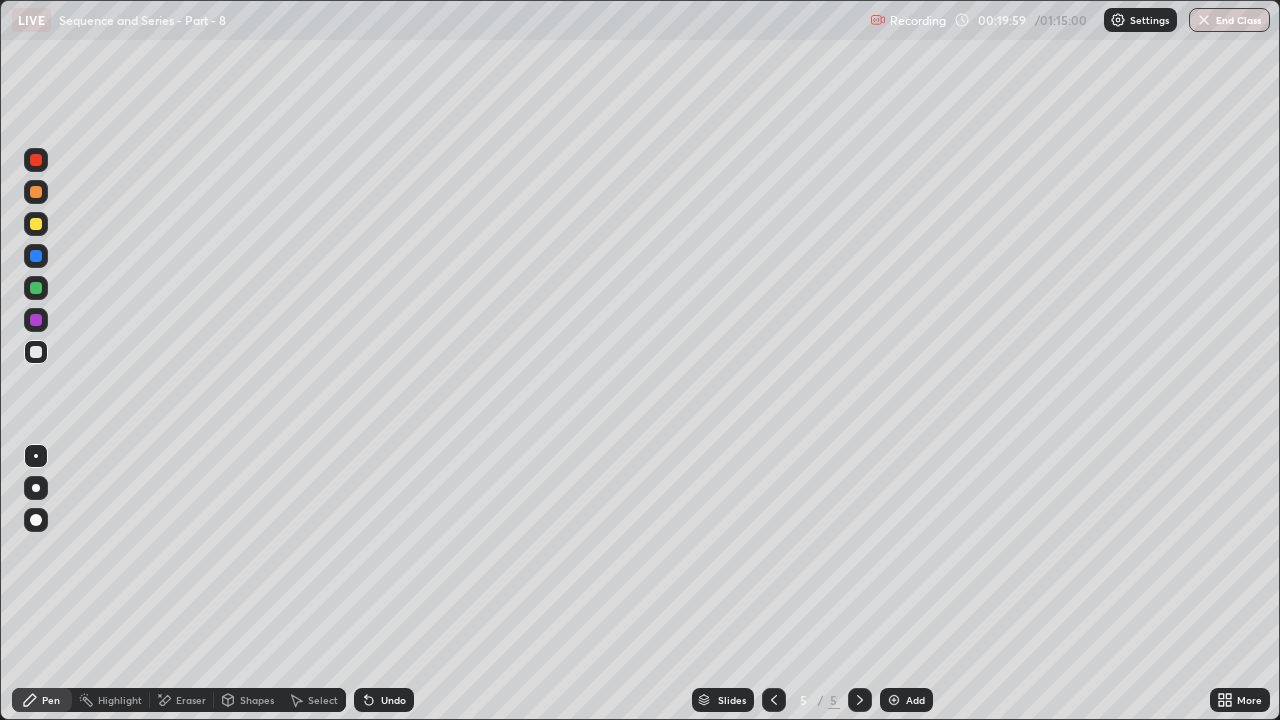 click 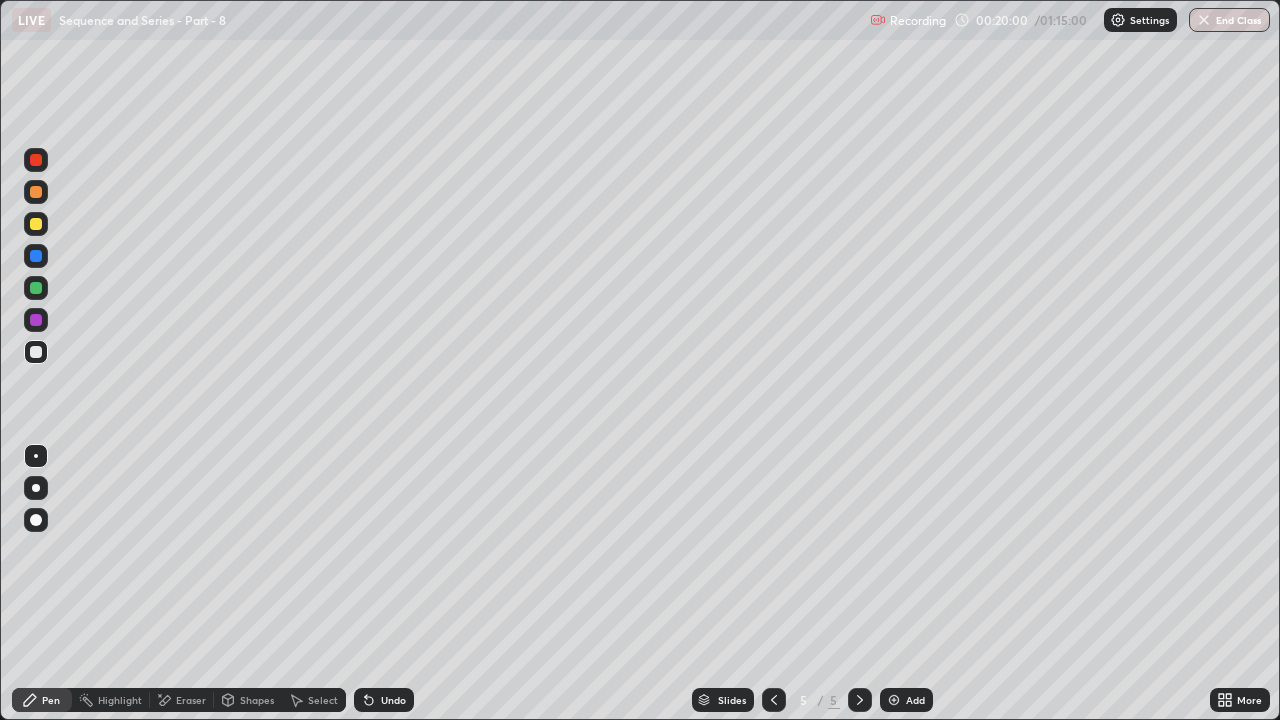 click at bounding box center (894, 700) 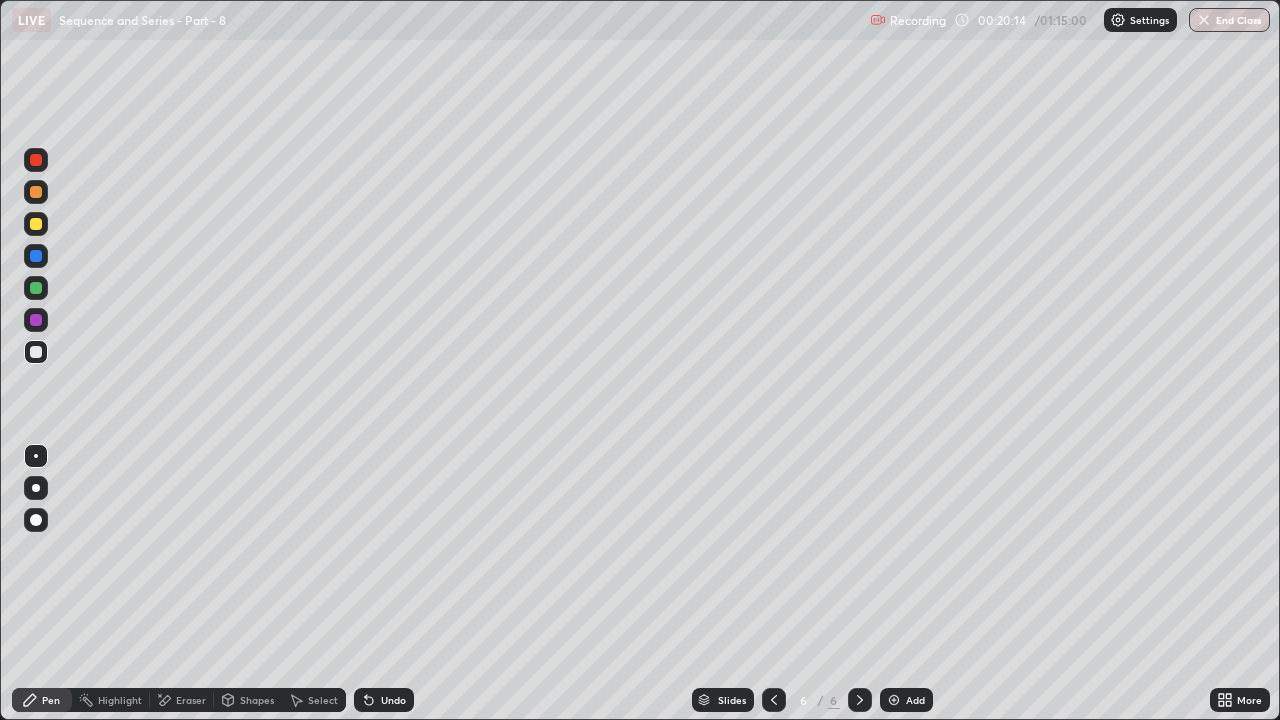 click on "Undo" at bounding box center [393, 700] 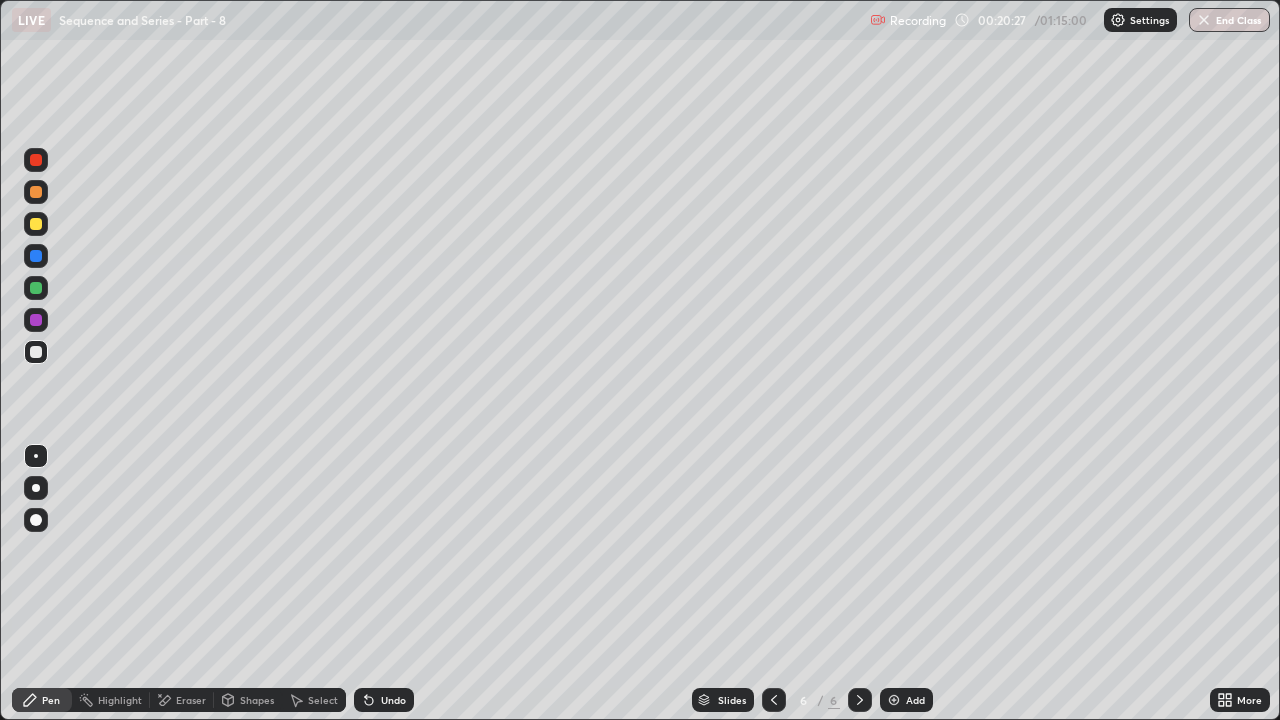 click on "Undo" at bounding box center [384, 700] 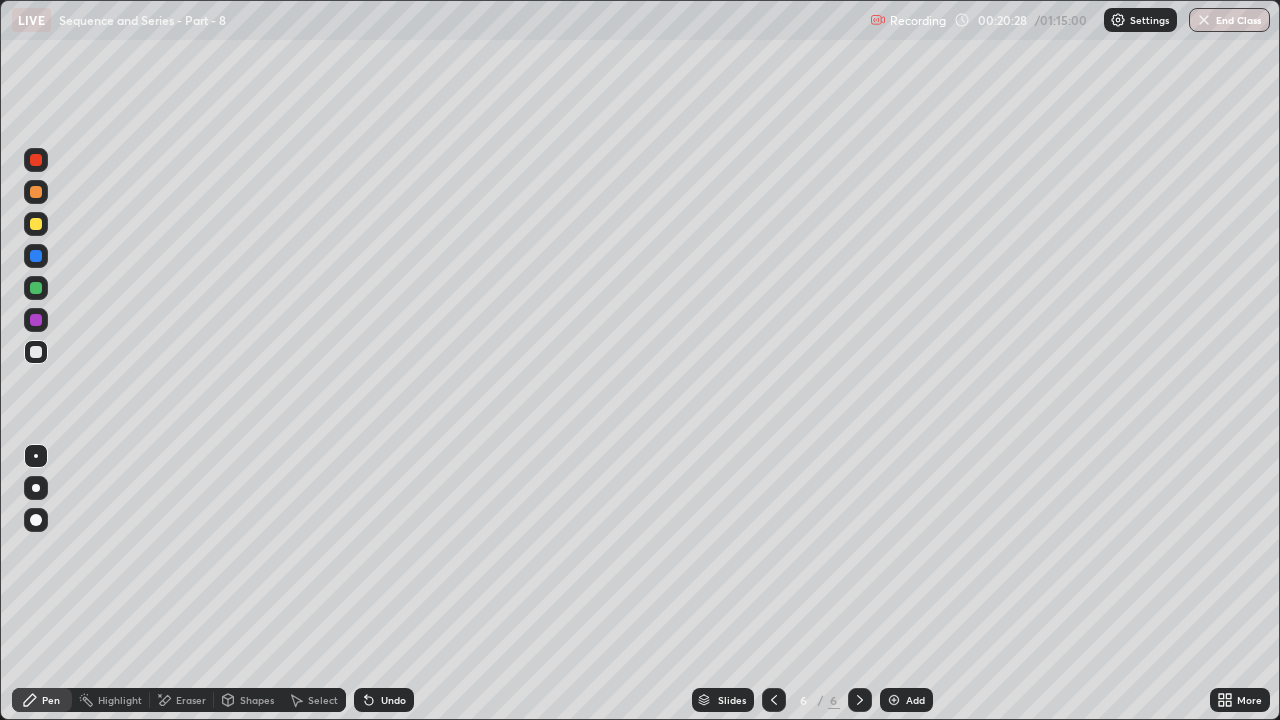click on "Undo" at bounding box center [384, 700] 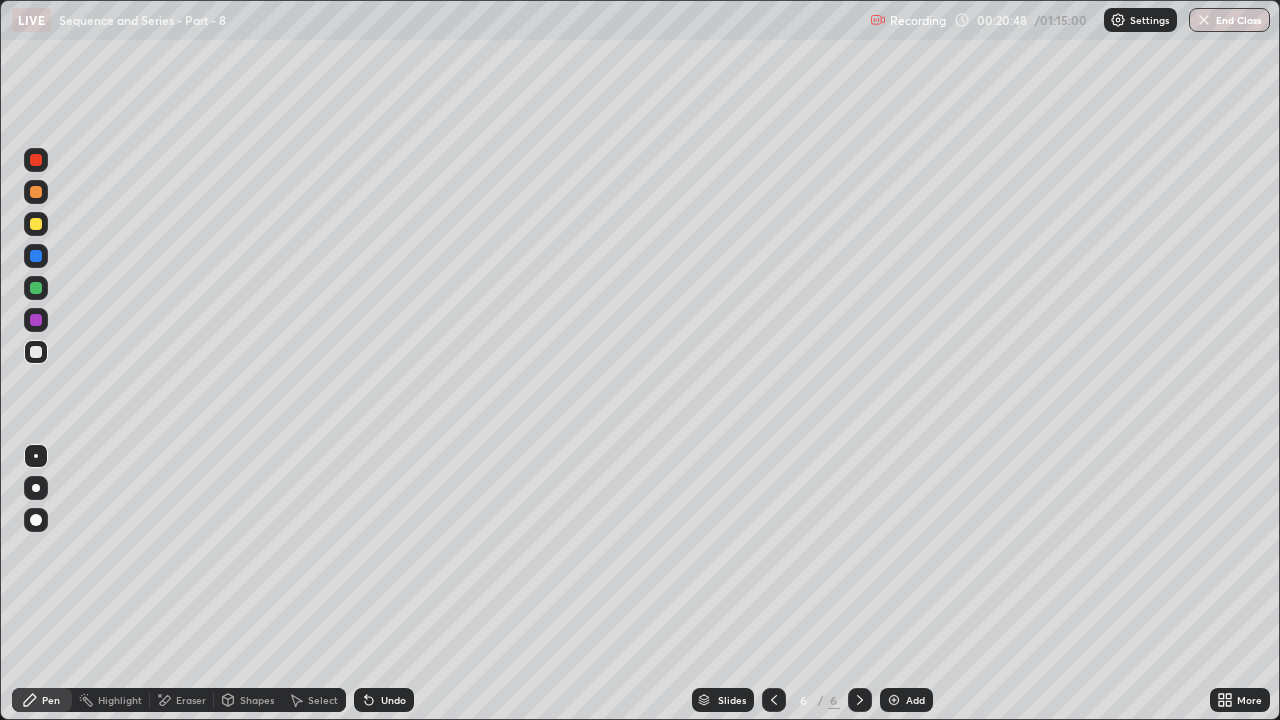 click on "Undo" at bounding box center [393, 700] 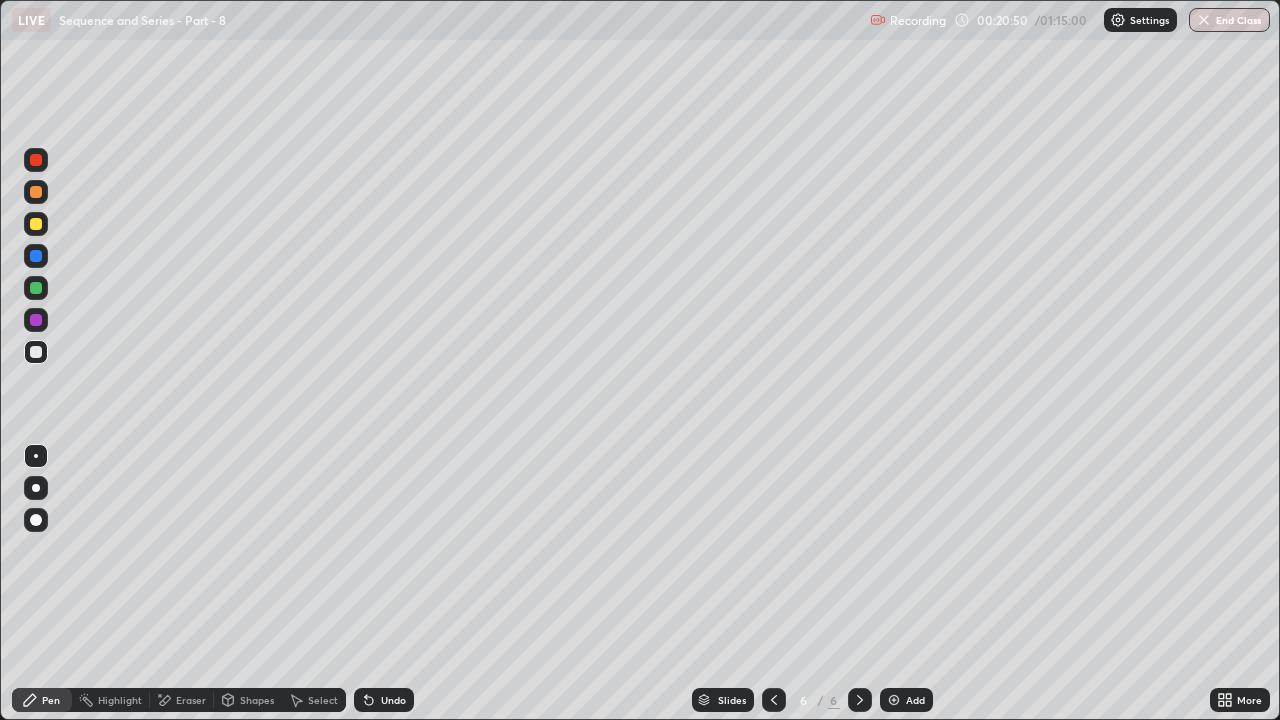 click on "Undo" at bounding box center [393, 700] 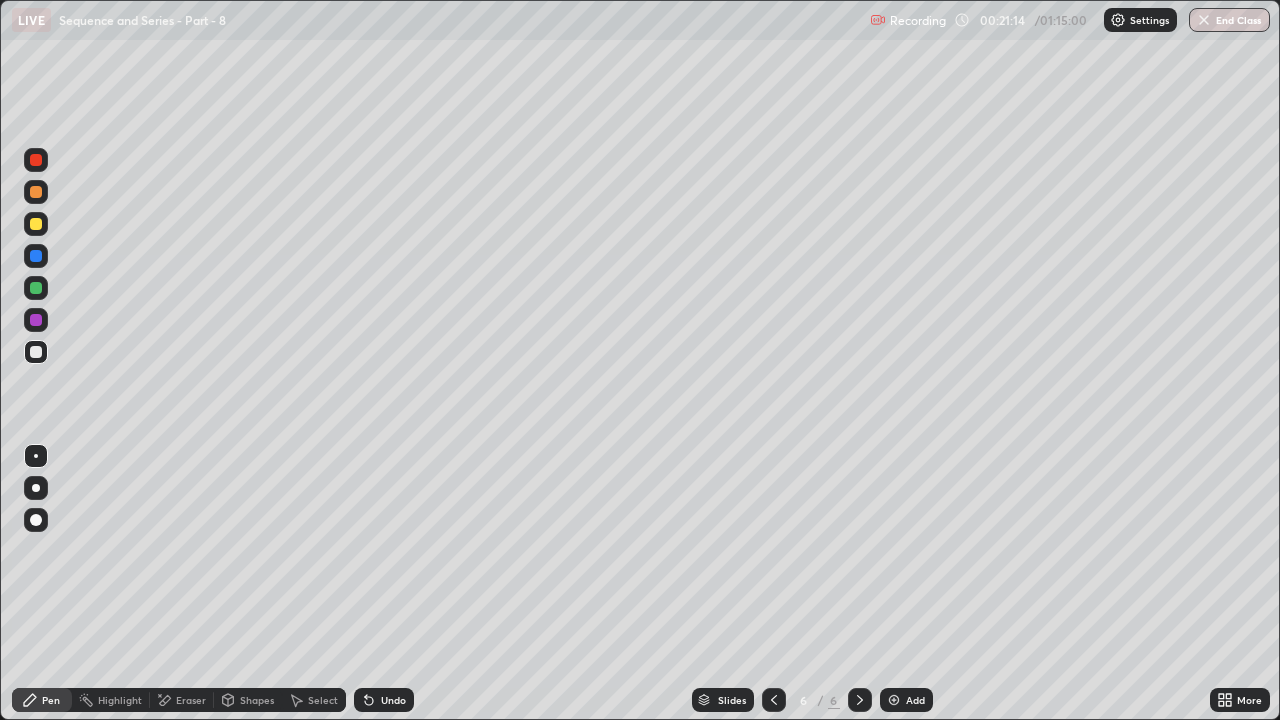 click on "Eraser" at bounding box center (191, 700) 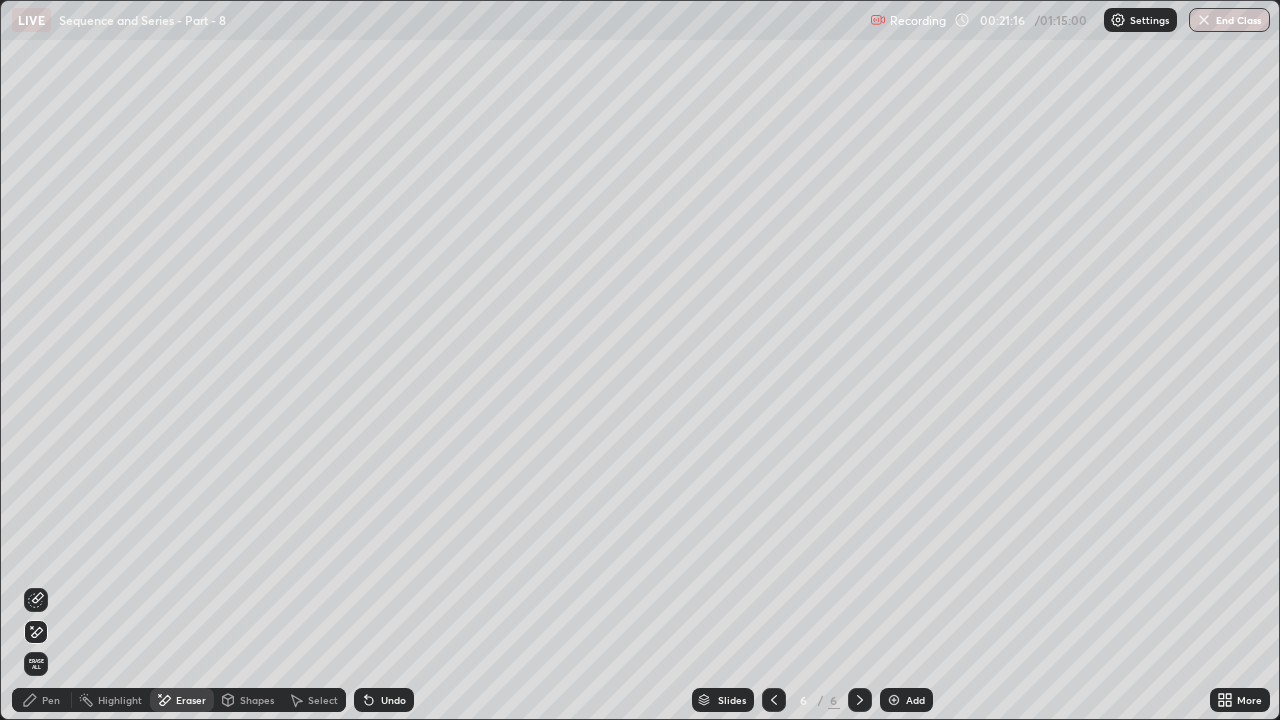 click on "Pen" at bounding box center (42, 700) 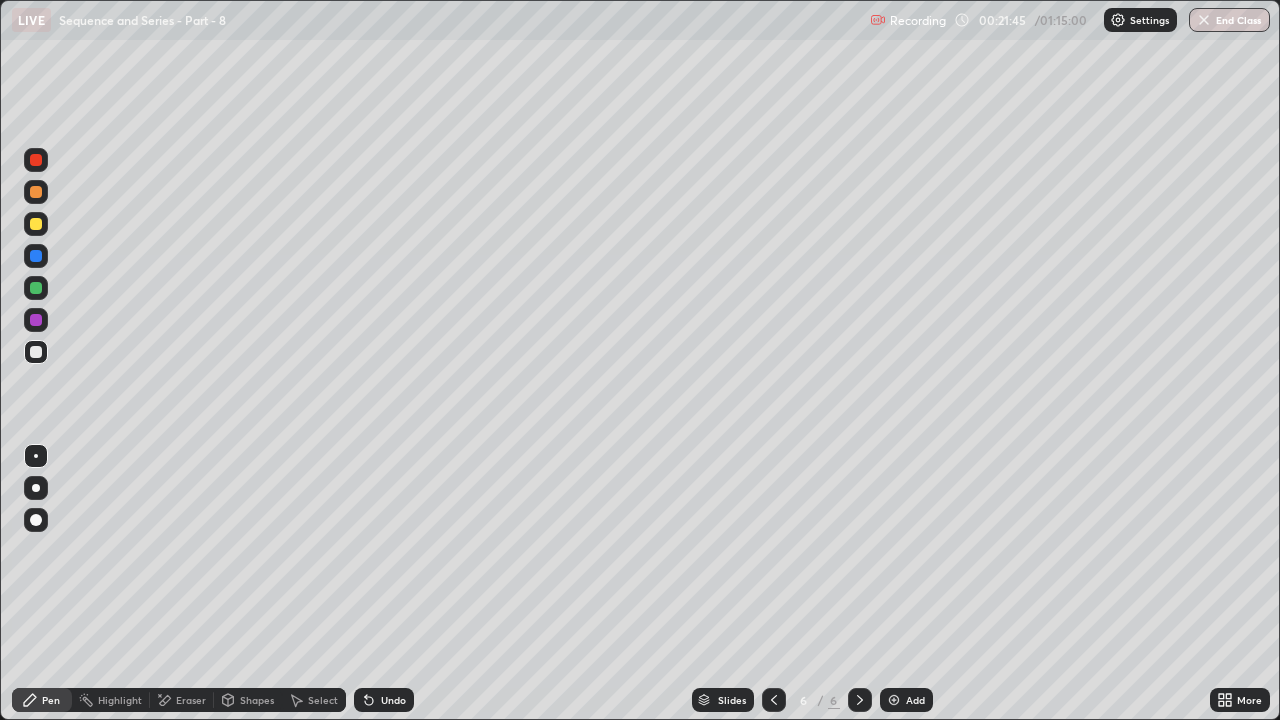 click on "Eraser" at bounding box center [182, 700] 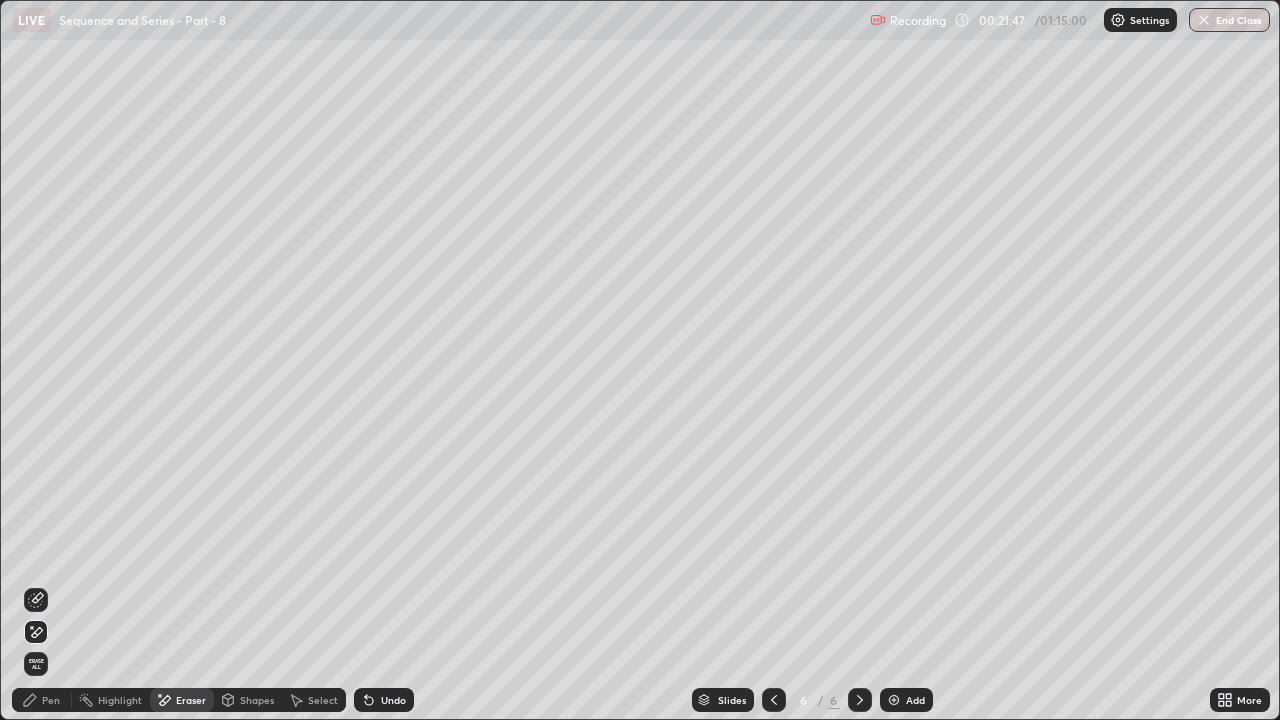 click on "Pen" at bounding box center (51, 700) 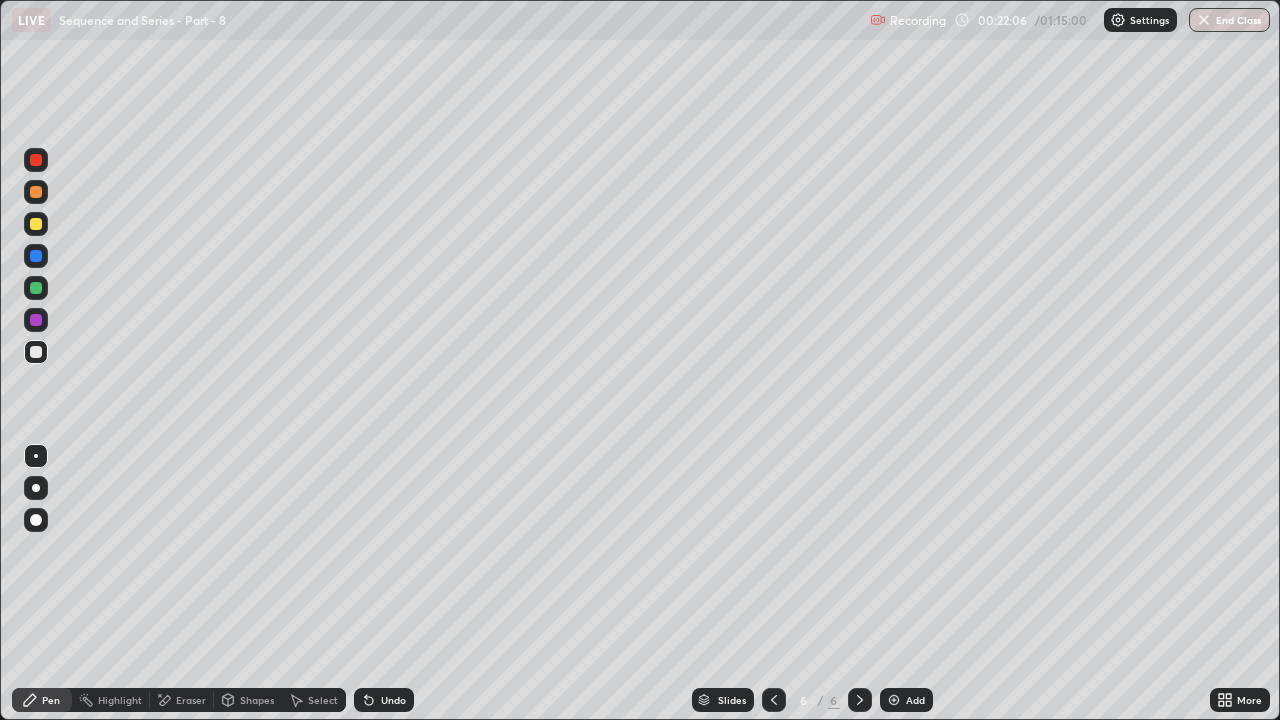 click on "Eraser" at bounding box center [191, 700] 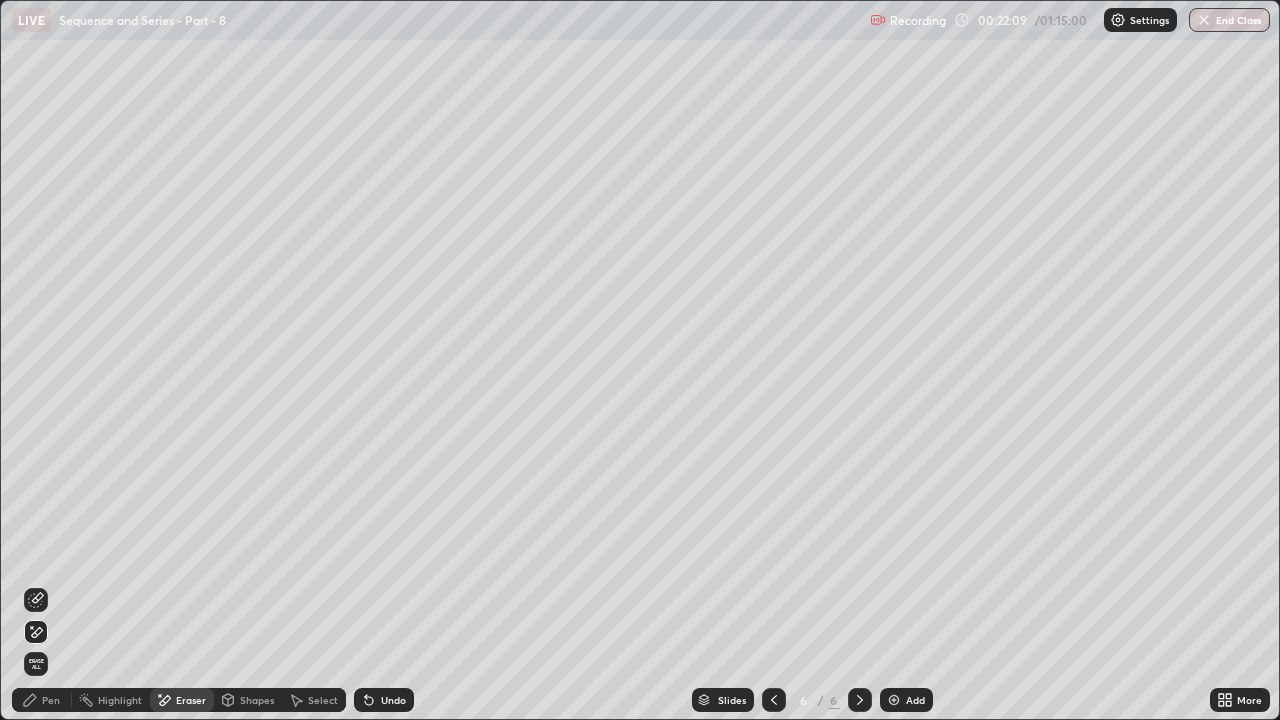 click on "Pen" at bounding box center (51, 700) 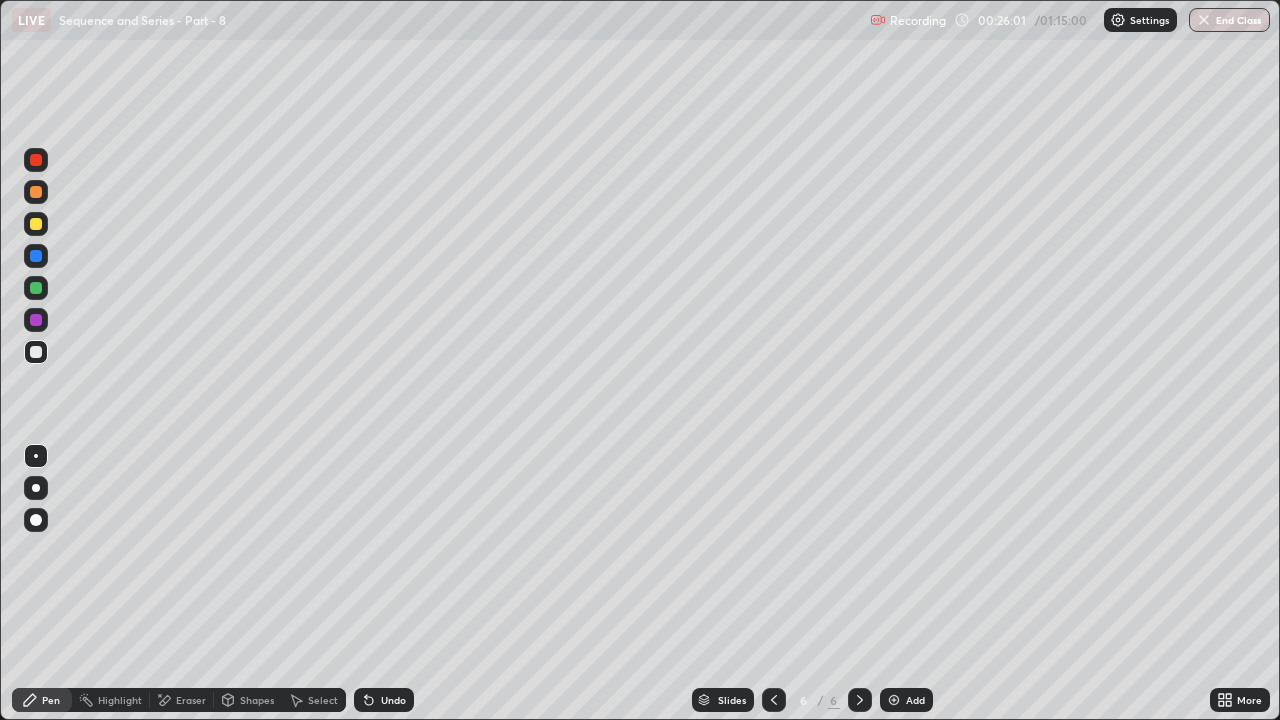 click on "Add" at bounding box center (915, 700) 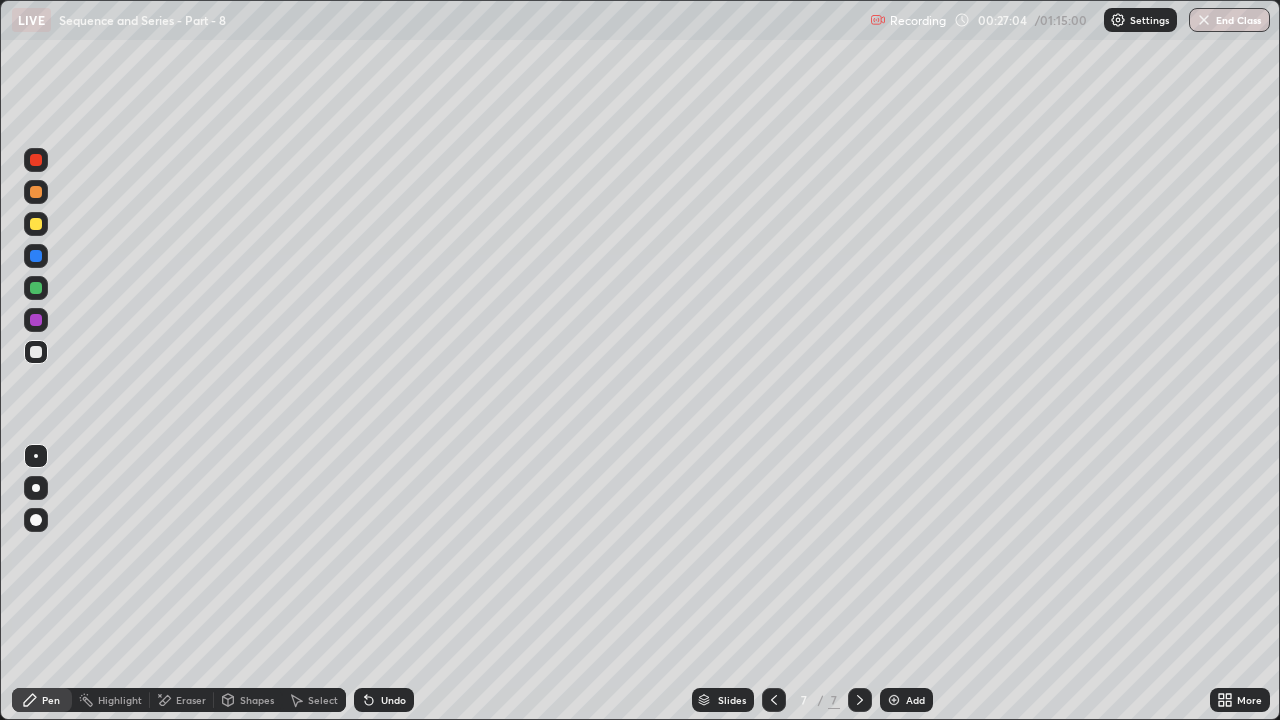 click on "Undo" at bounding box center (393, 700) 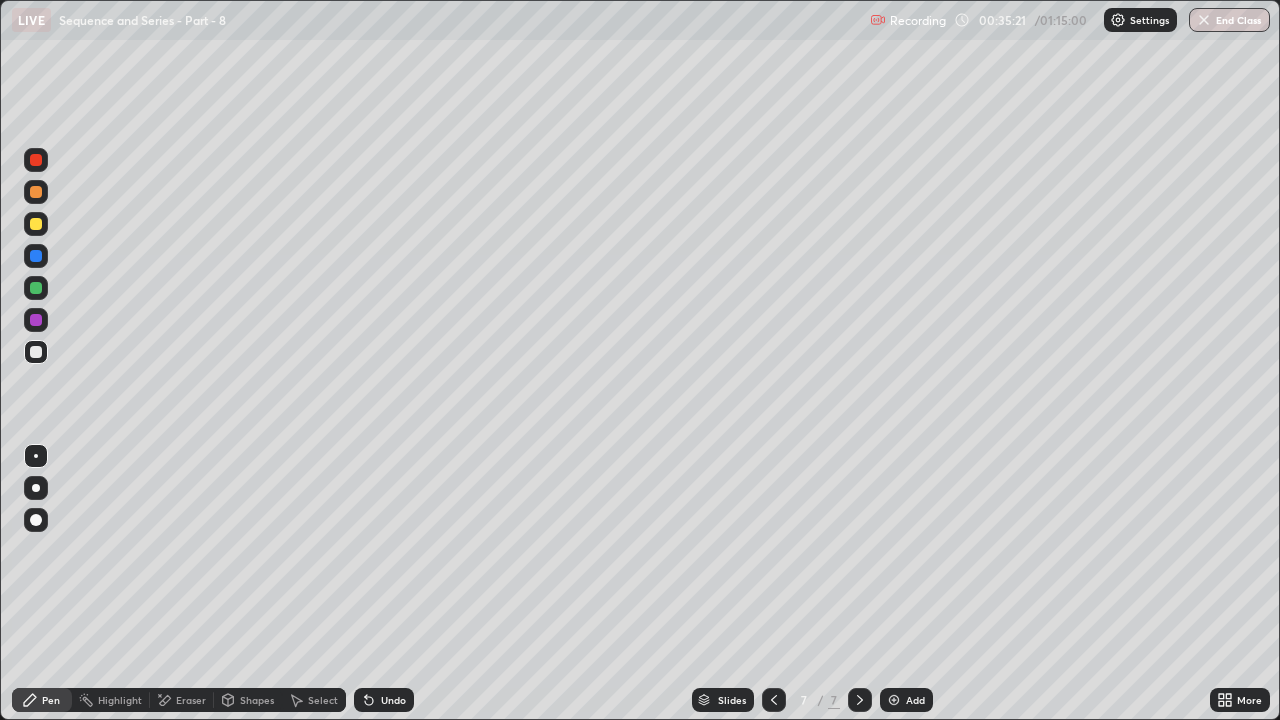 click at bounding box center (36, 288) 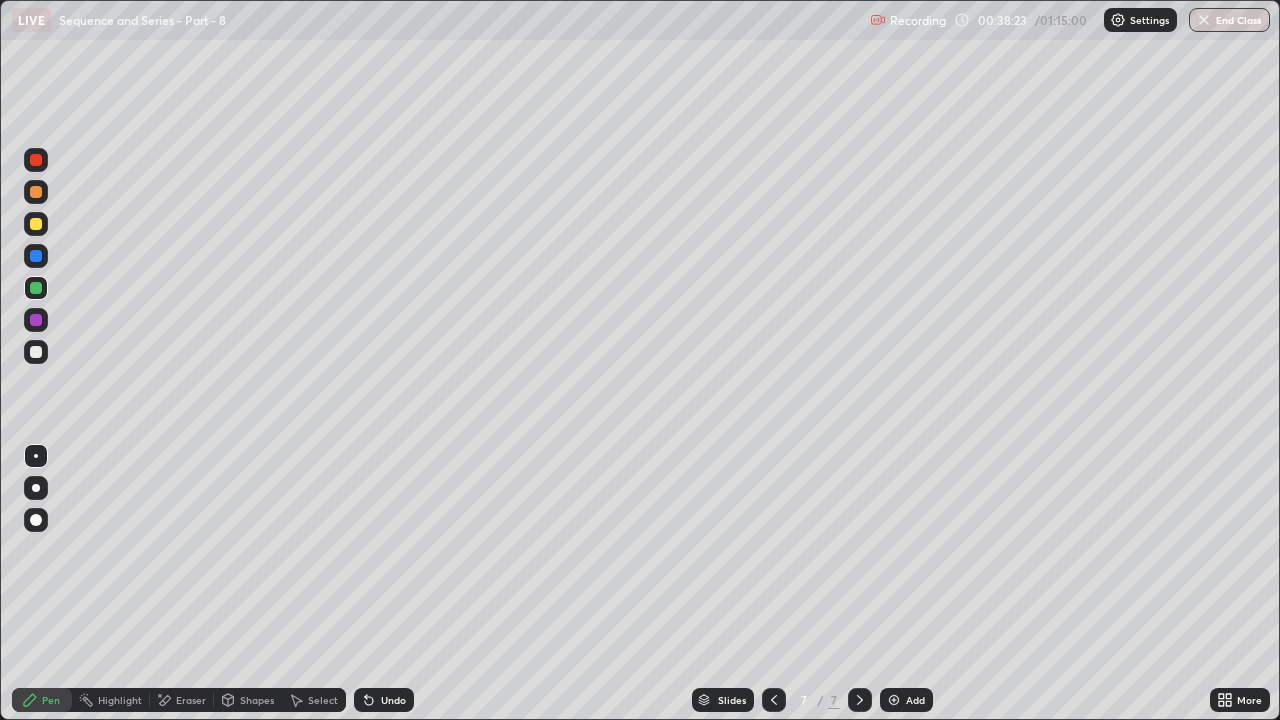 click on "Add" at bounding box center [906, 700] 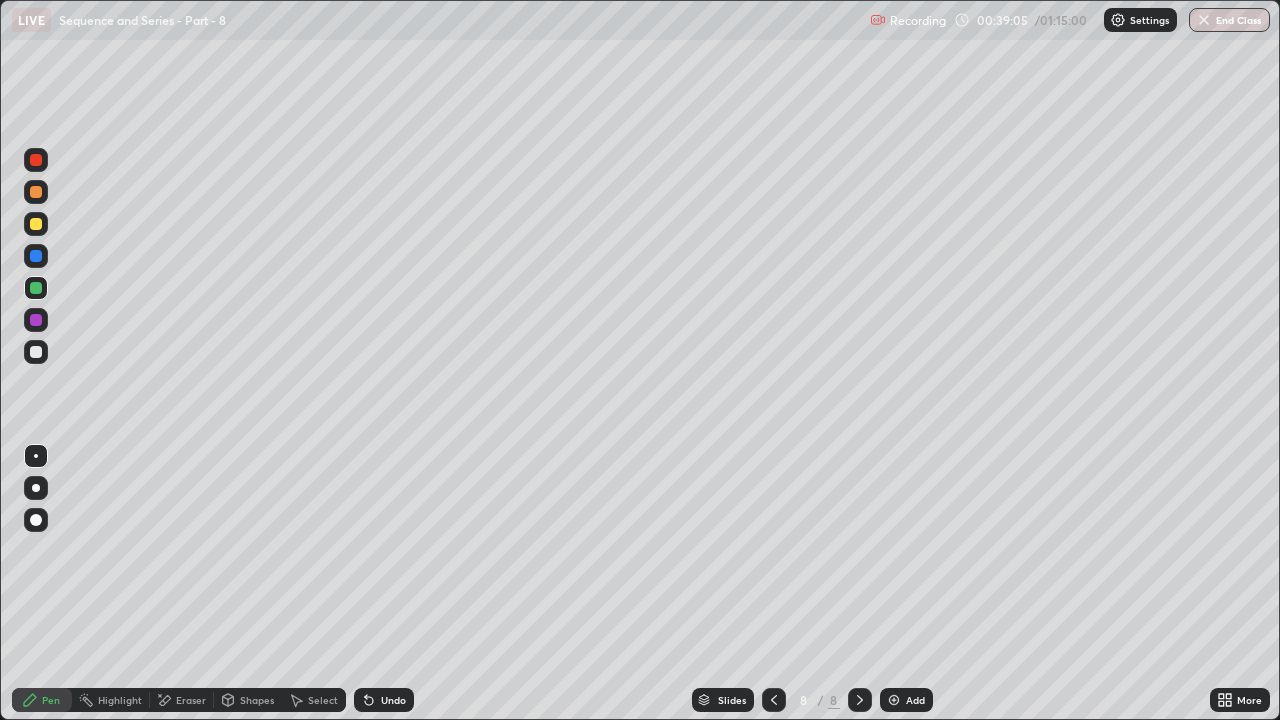 click on "Undo" at bounding box center [393, 700] 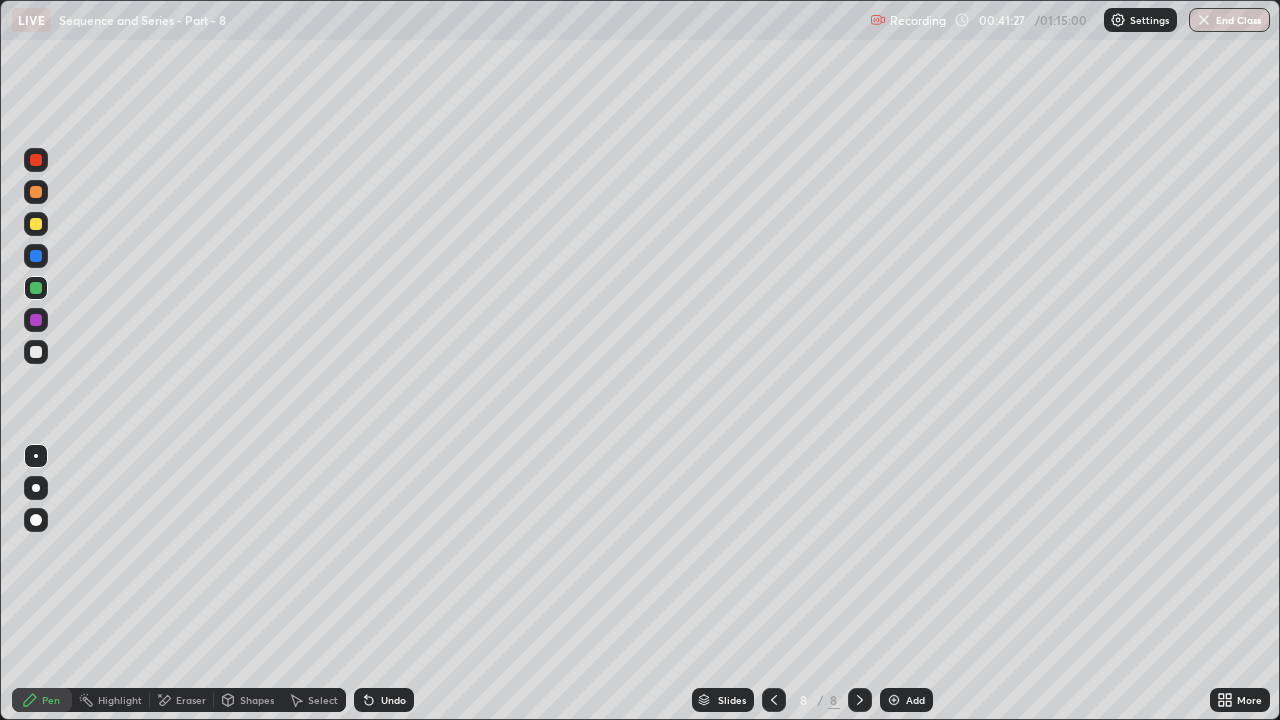 click at bounding box center [894, 700] 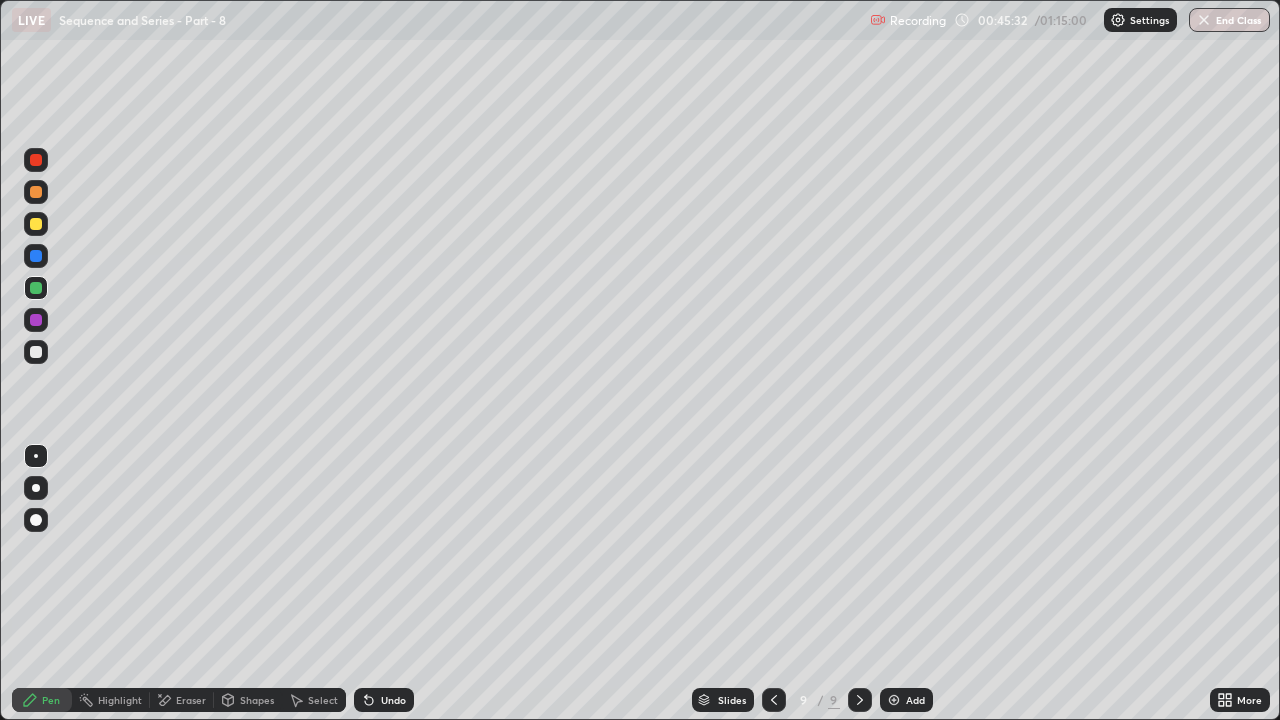 click on "Add" at bounding box center [915, 700] 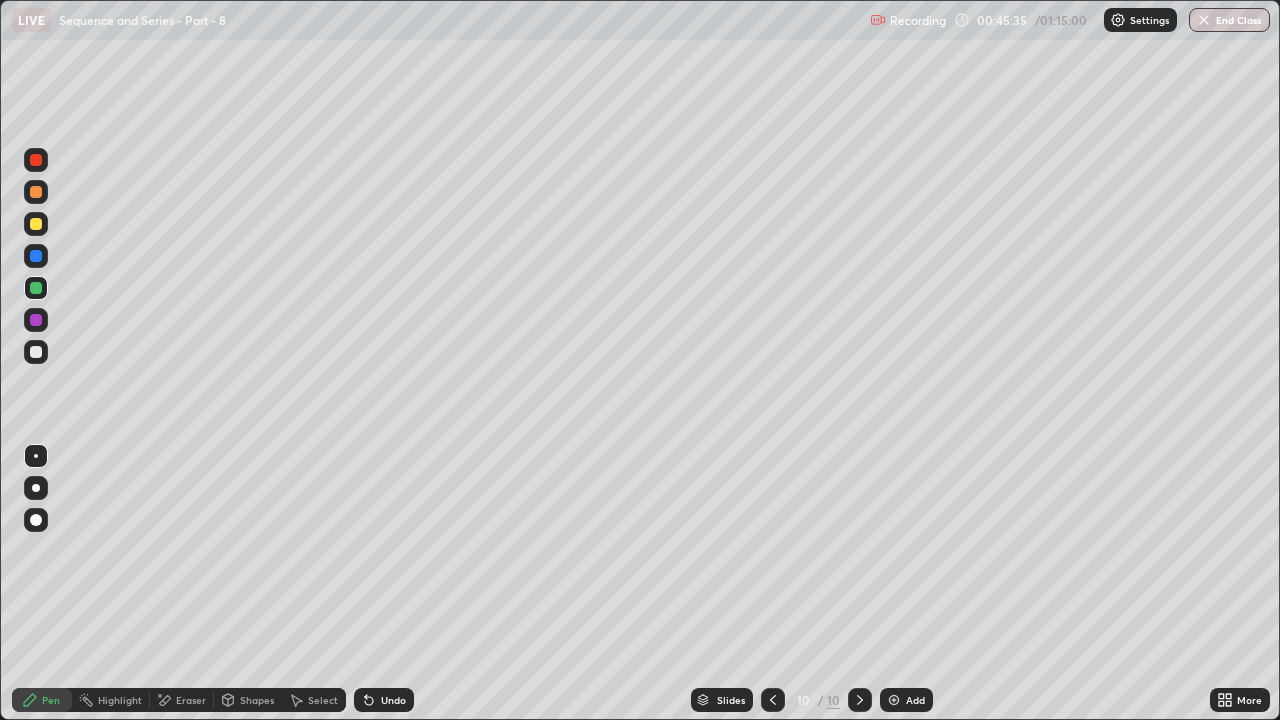 click at bounding box center (36, 352) 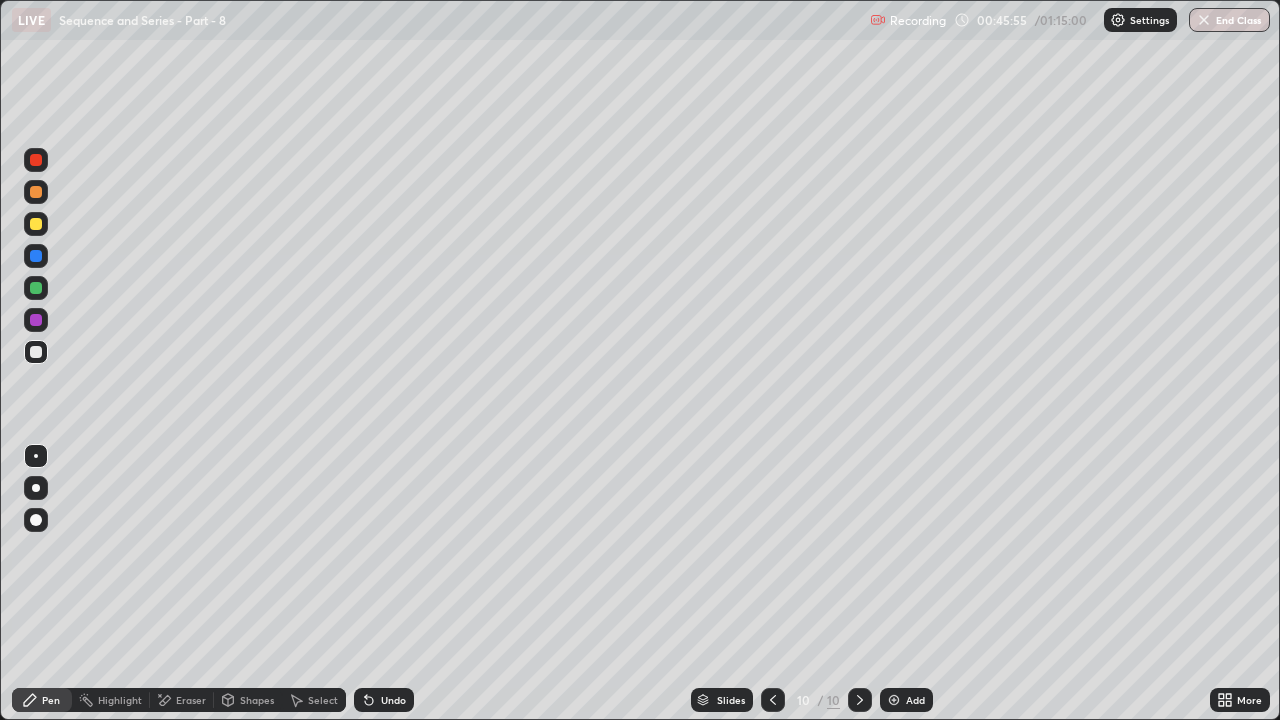 click on "Undo" at bounding box center [393, 700] 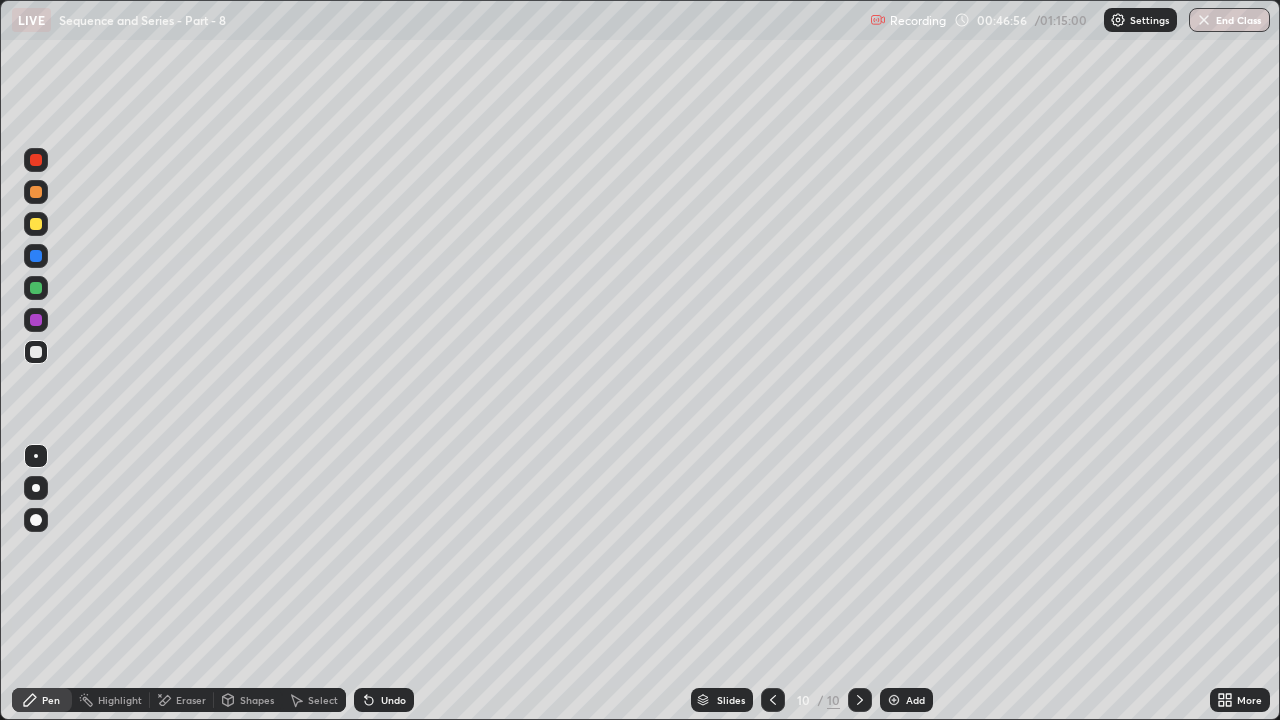 click on "Undo" at bounding box center [380, 700] 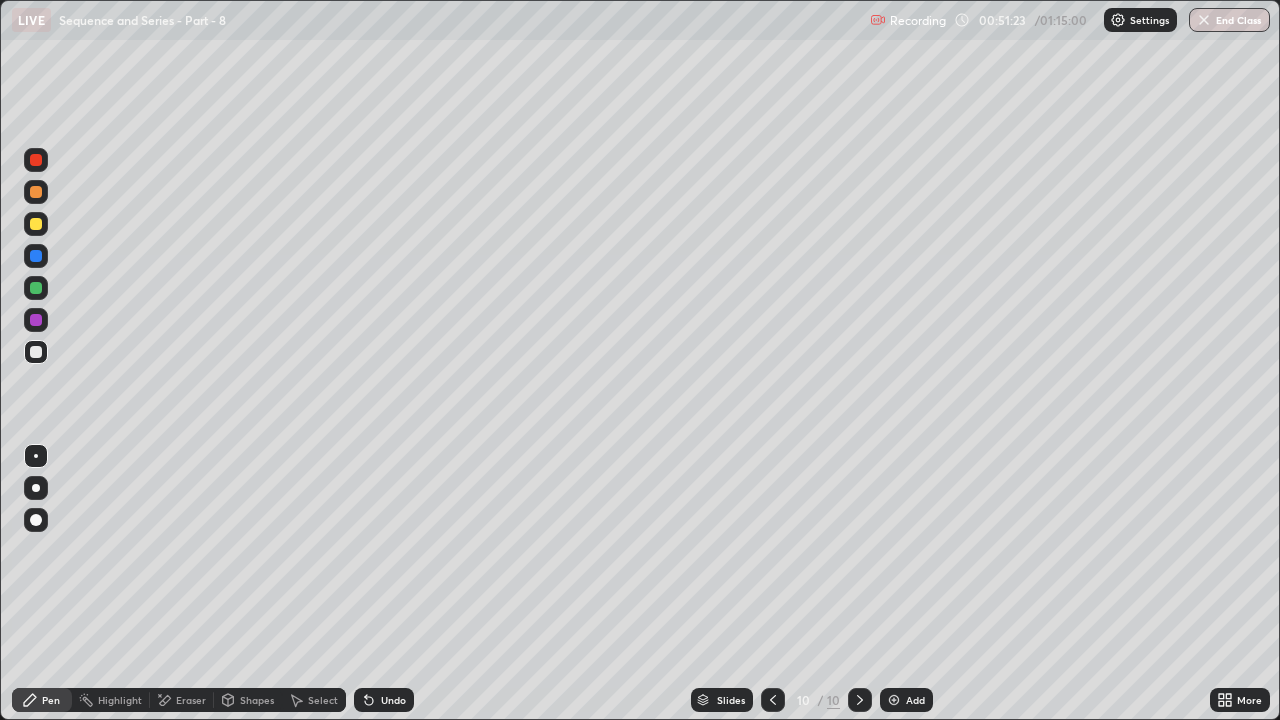 click on "Add" at bounding box center (915, 700) 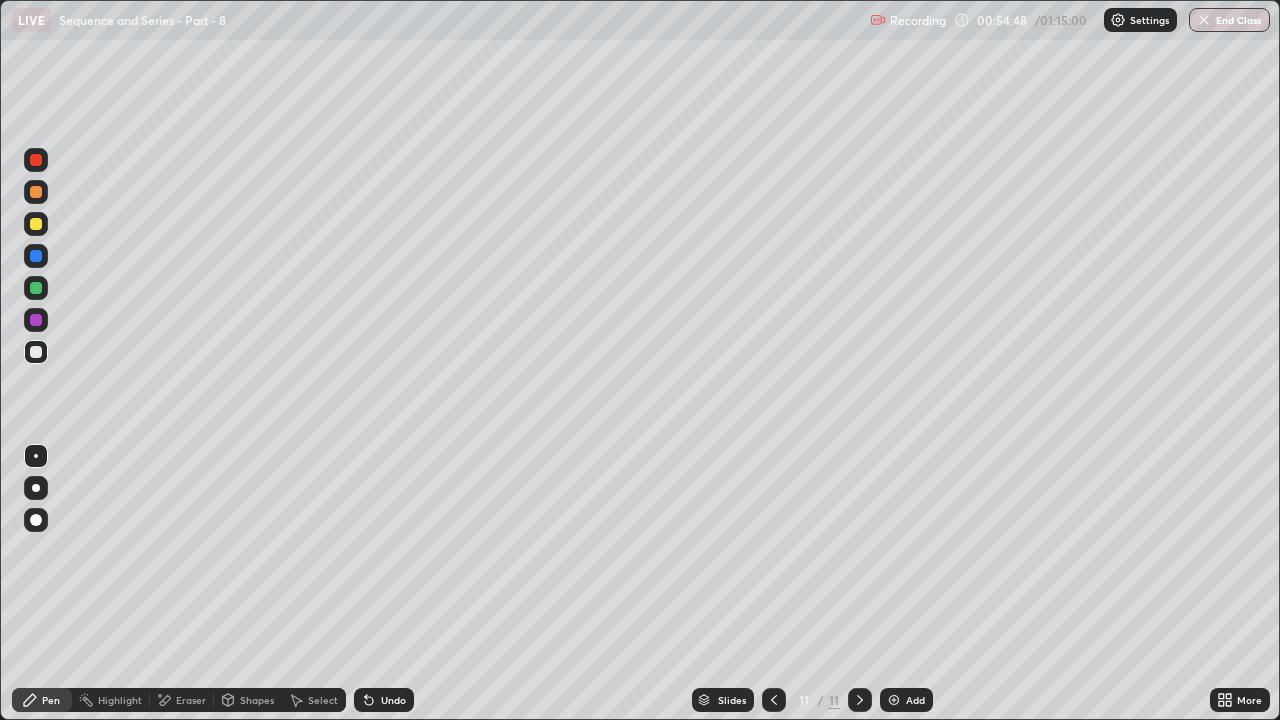 click on "Add" at bounding box center [906, 700] 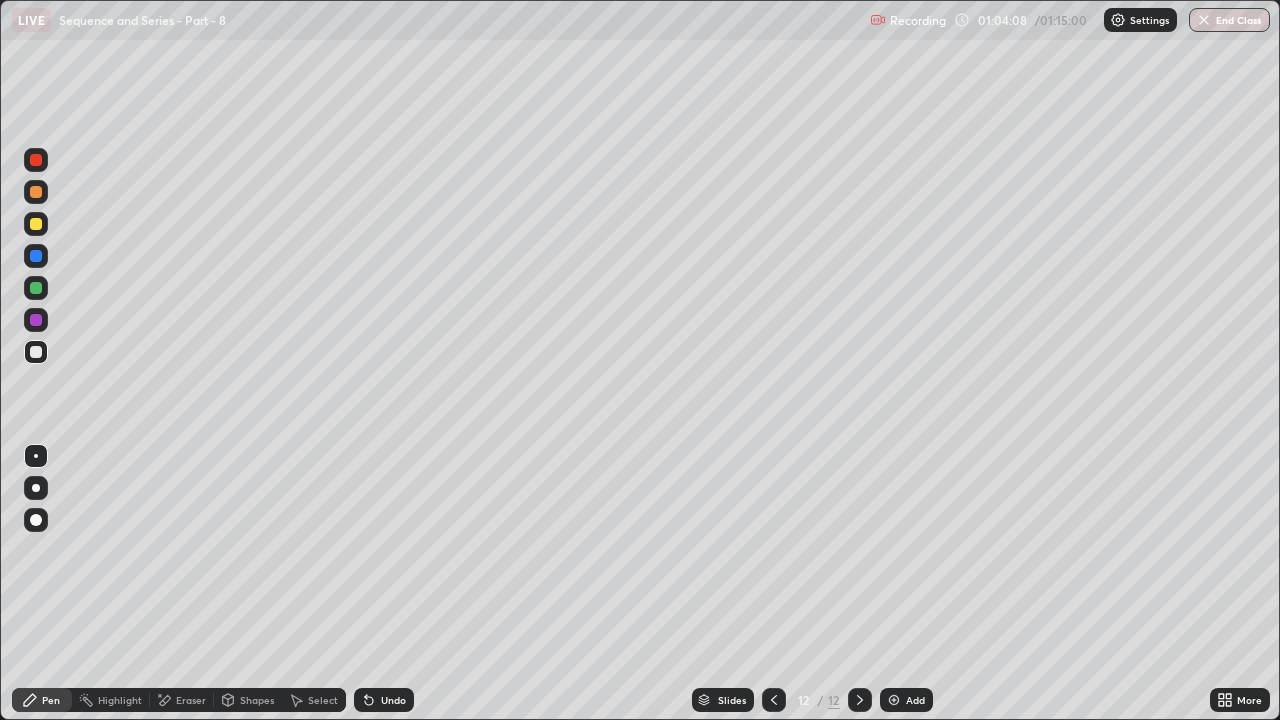 click on "Add" at bounding box center (915, 700) 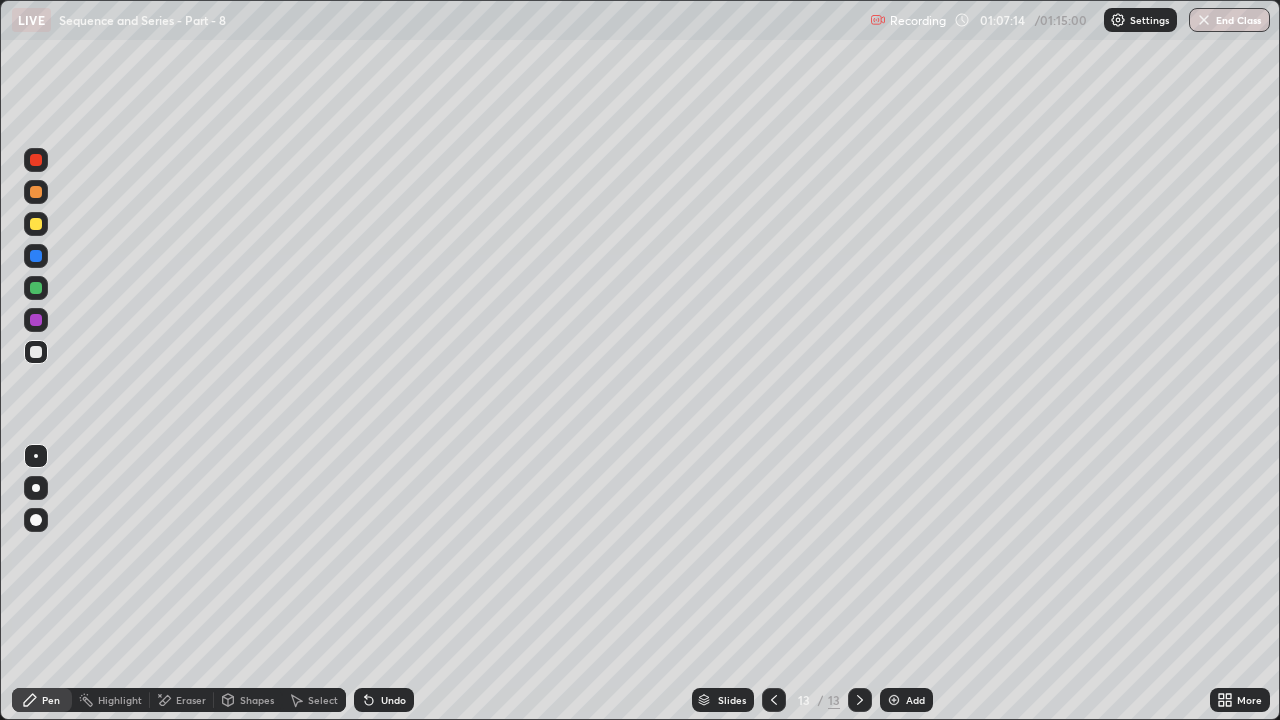 click on "Add" at bounding box center (906, 700) 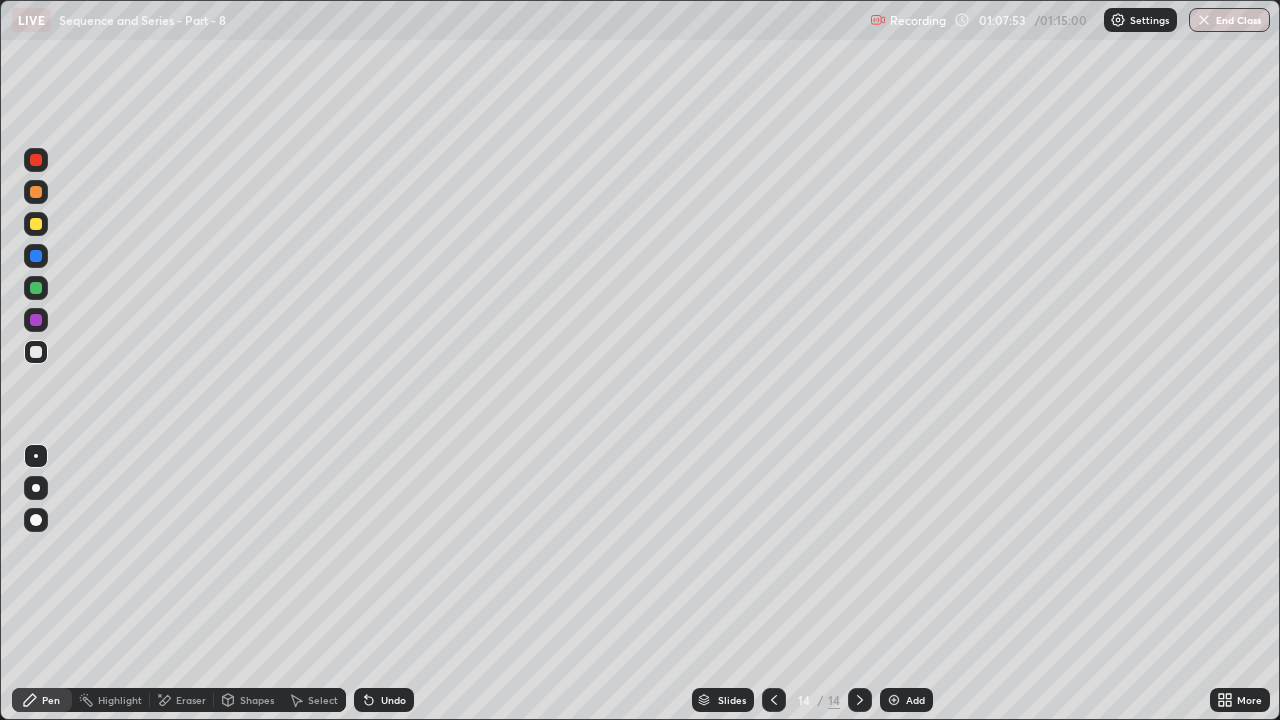 click on "Undo" at bounding box center (393, 700) 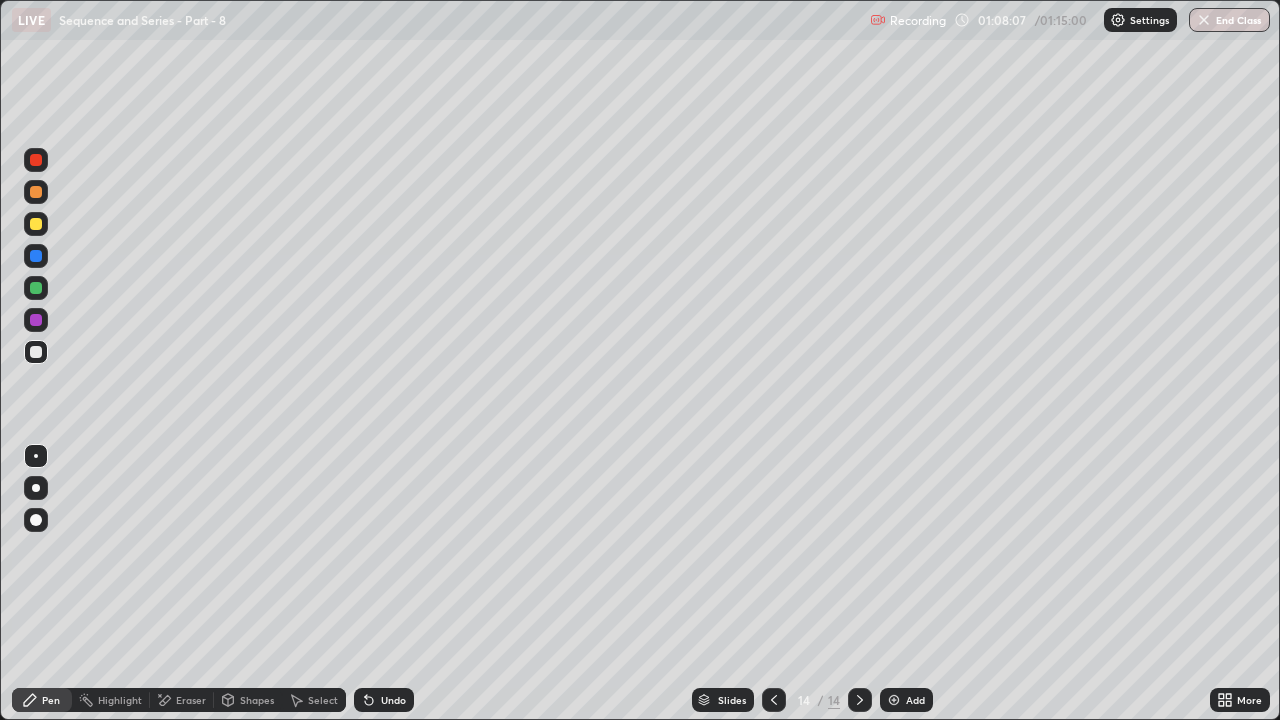 click on "Undo" at bounding box center (393, 700) 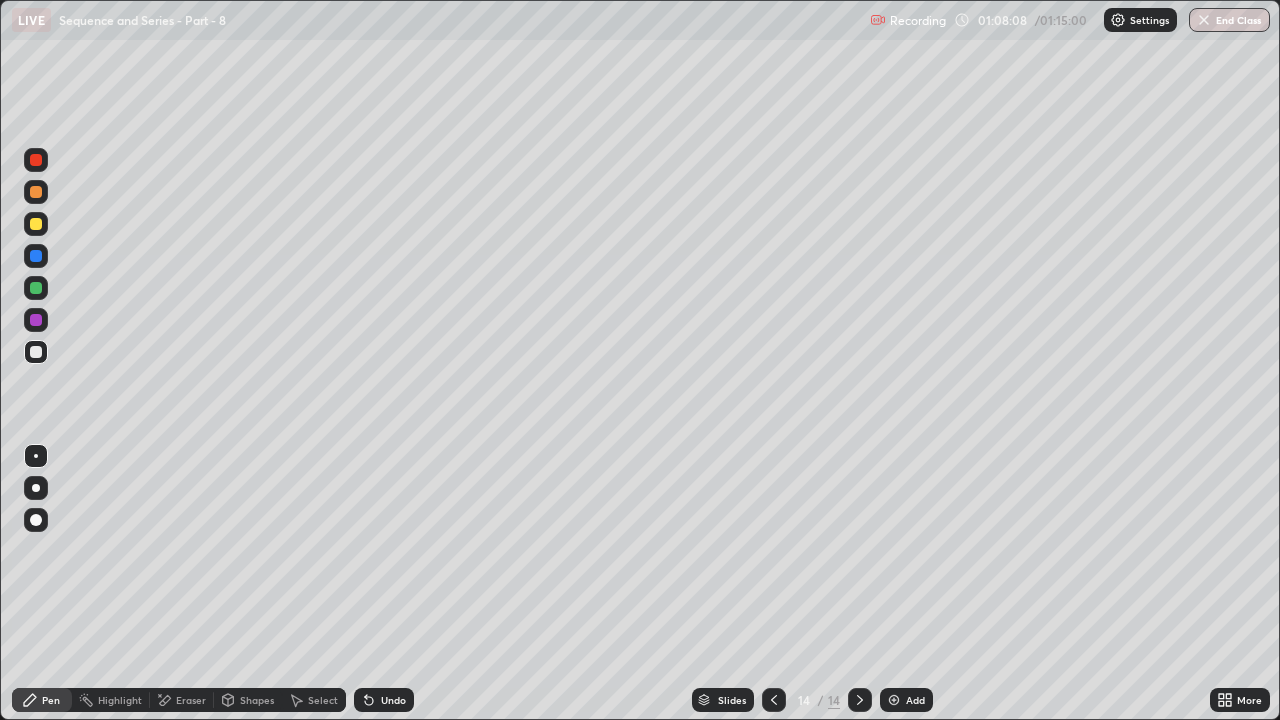 click on "Undo" at bounding box center (393, 700) 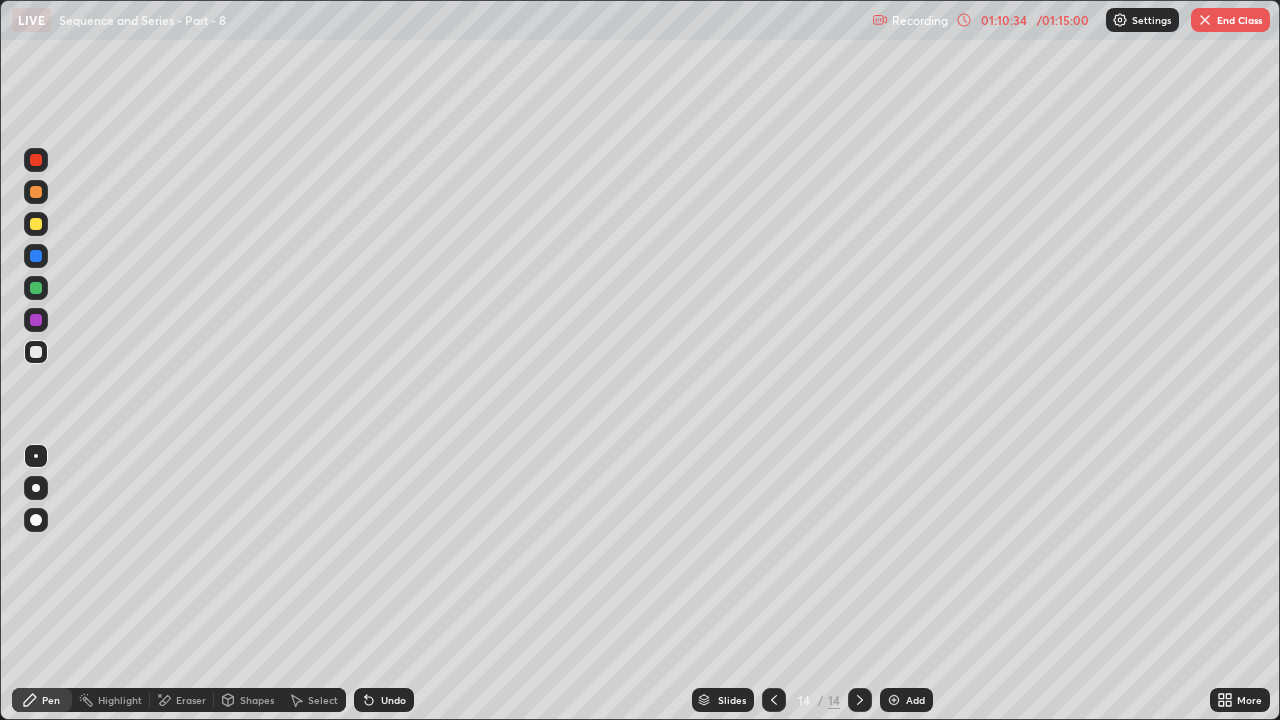 click on "End Class" at bounding box center [1230, 20] 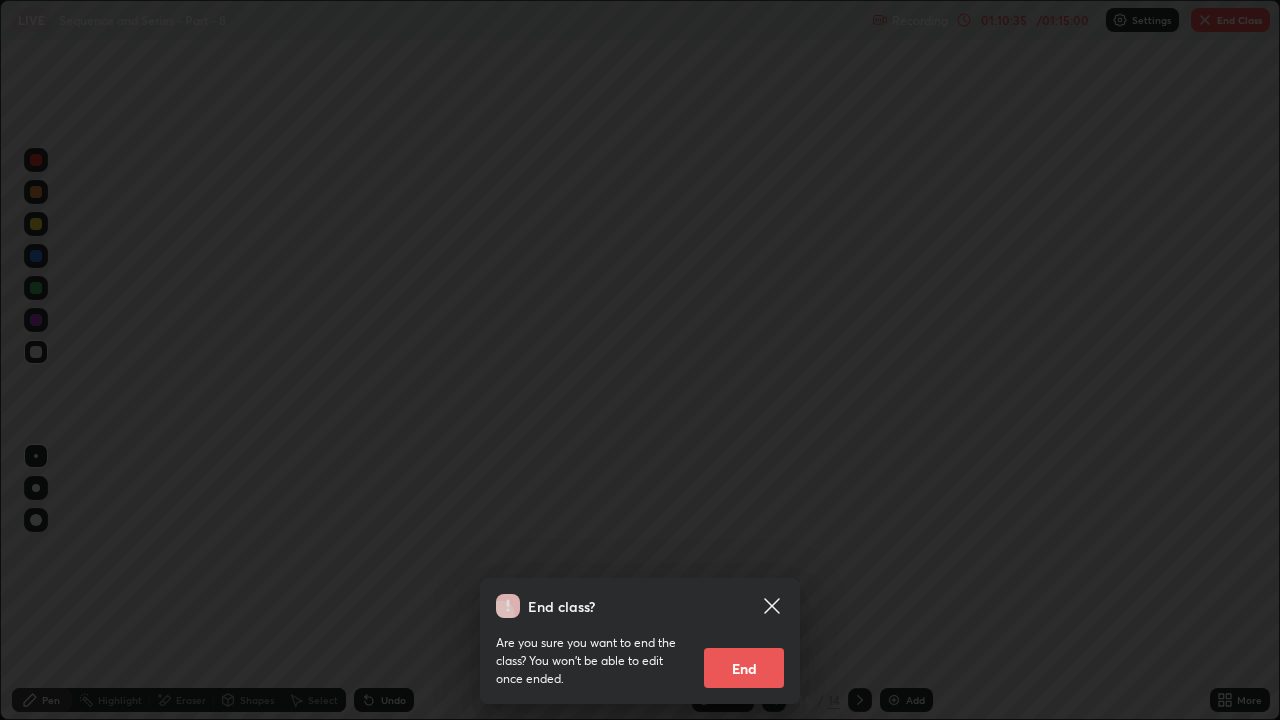 click on "End" at bounding box center [744, 668] 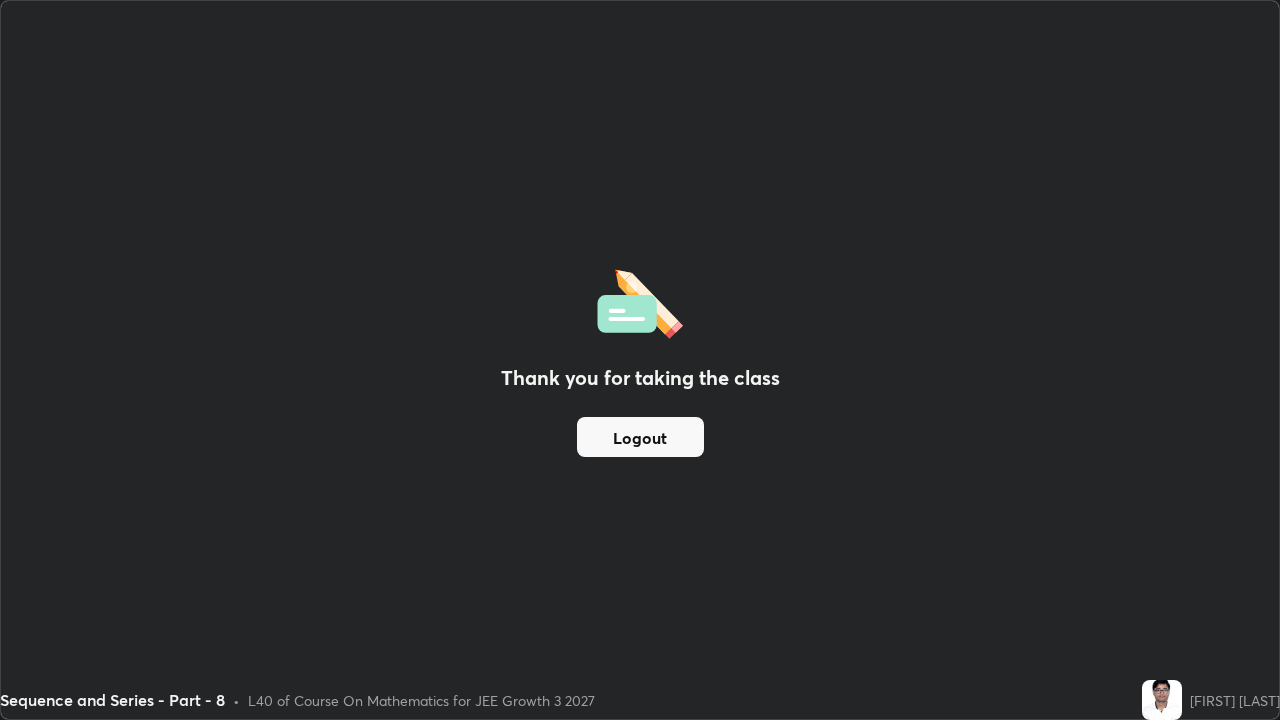 click on "Logout" at bounding box center [640, 437] 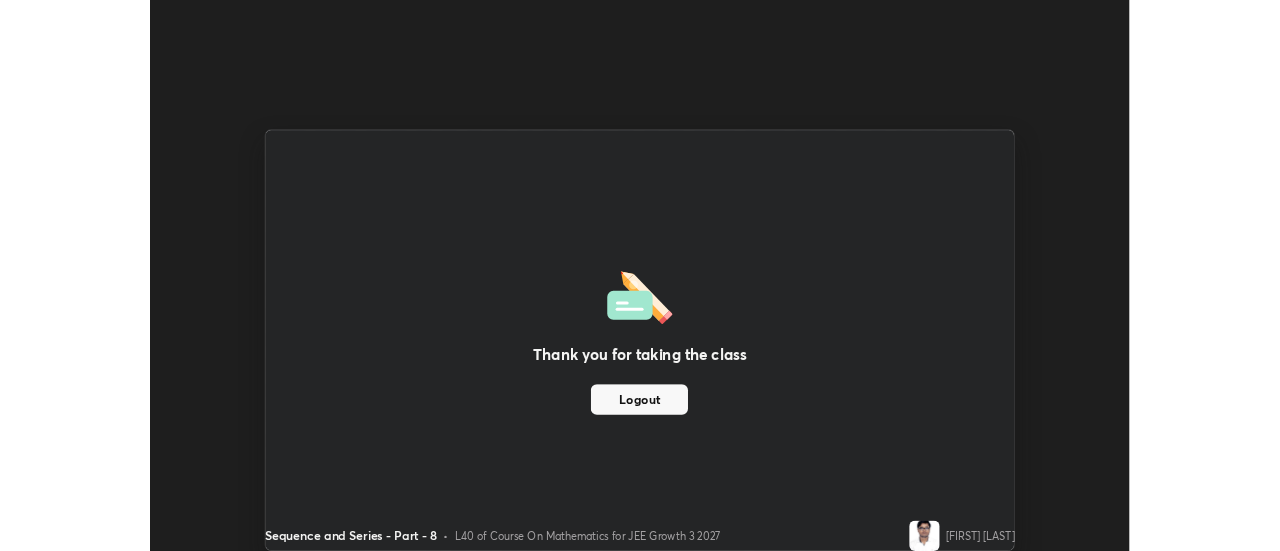 scroll, scrollTop: 551, scrollLeft: 1280, axis: both 